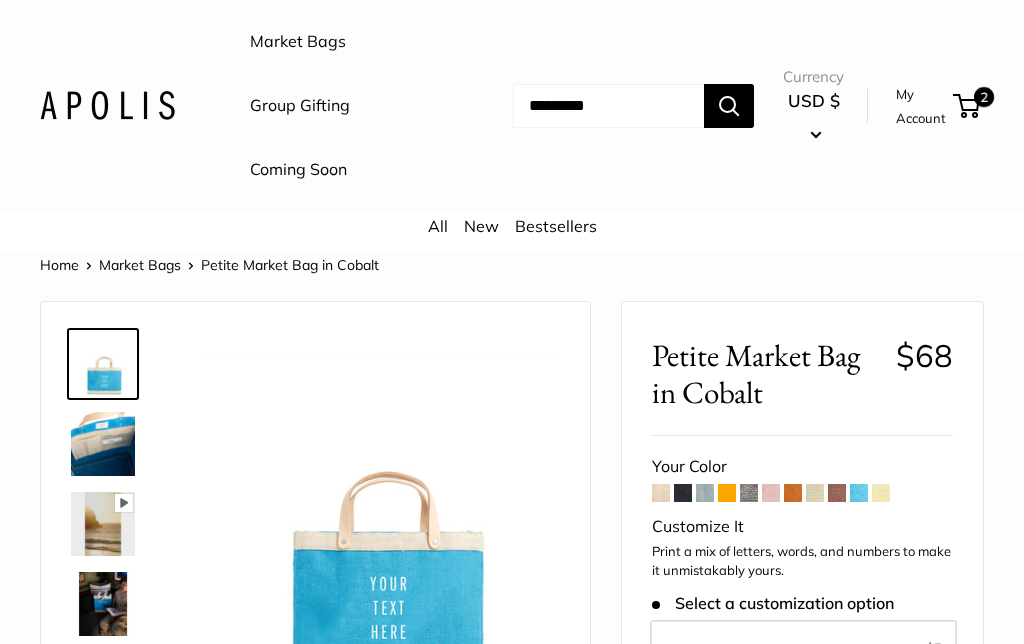 click on "2" at bounding box center (966, 106) 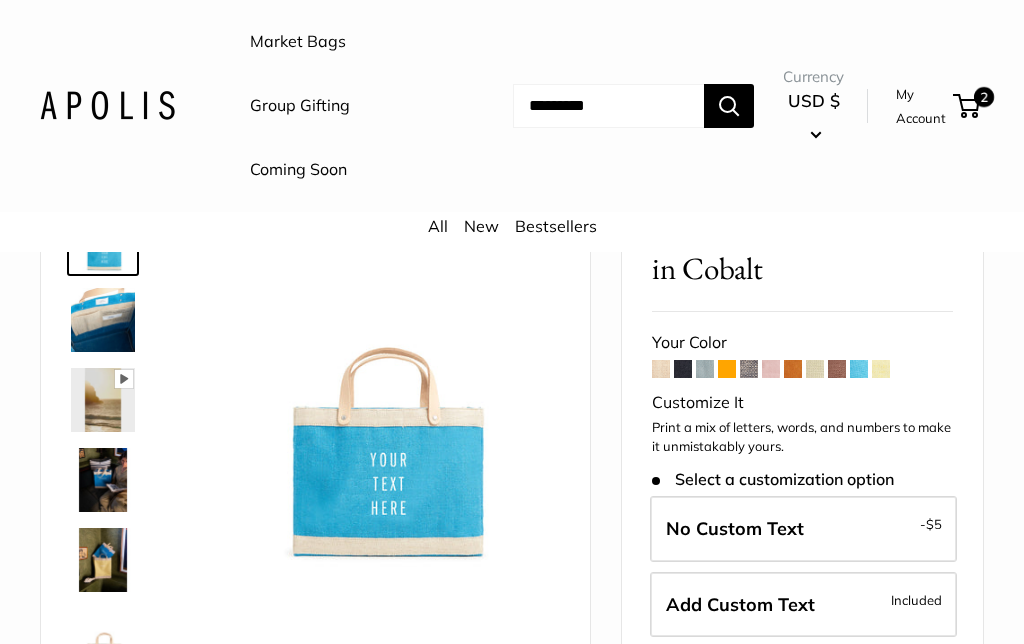 scroll, scrollTop: 0, scrollLeft: 0, axis: both 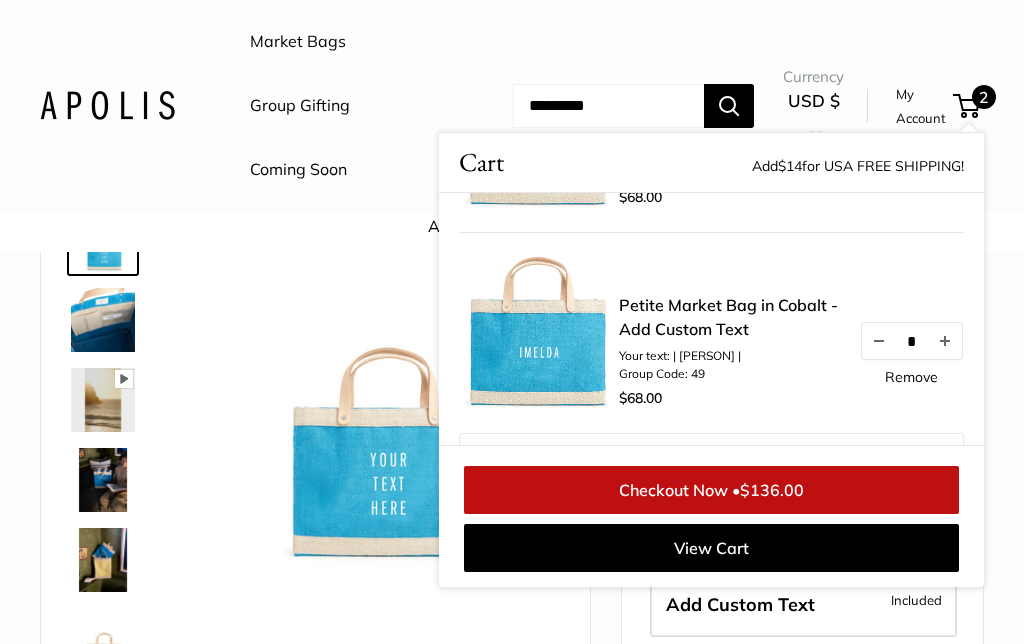click on "Remove" at bounding box center [911, 377] 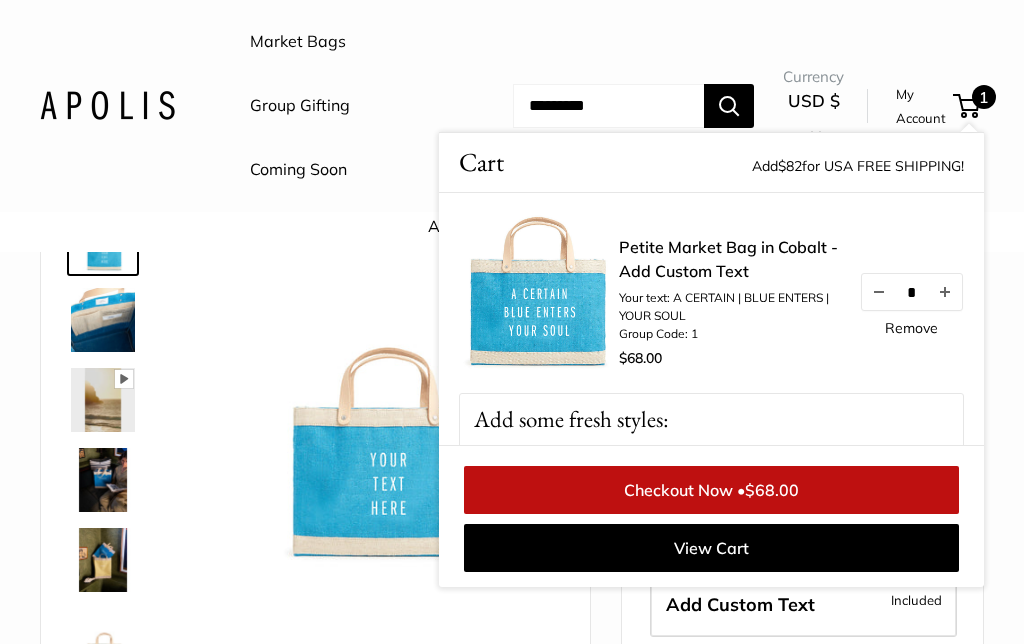 click on "Checkout Now •  $68.00" at bounding box center (711, 490) 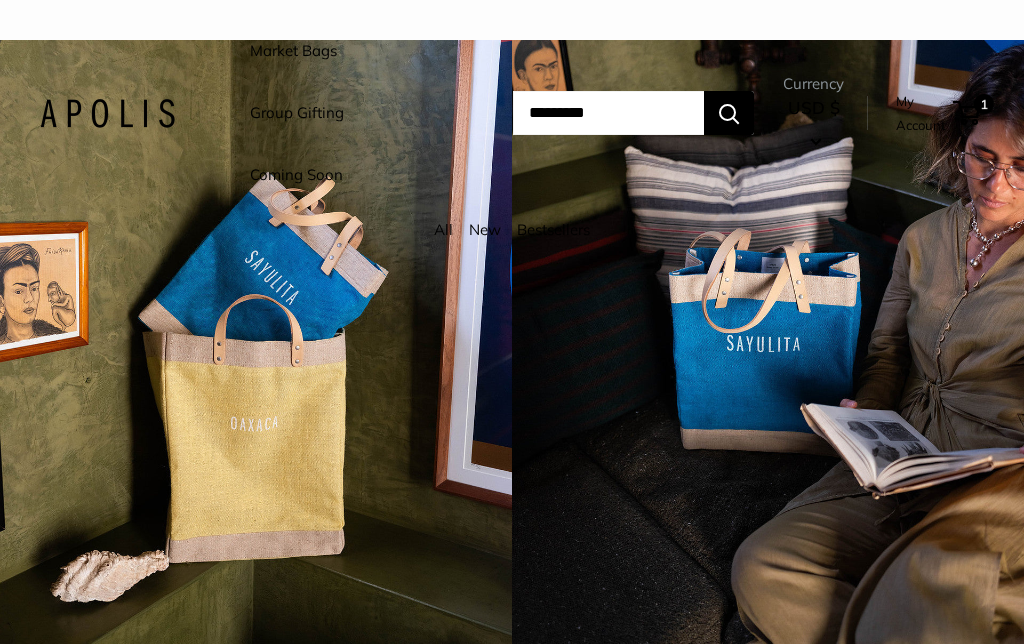 scroll, scrollTop: 0, scrollLeft: 0, axis: both 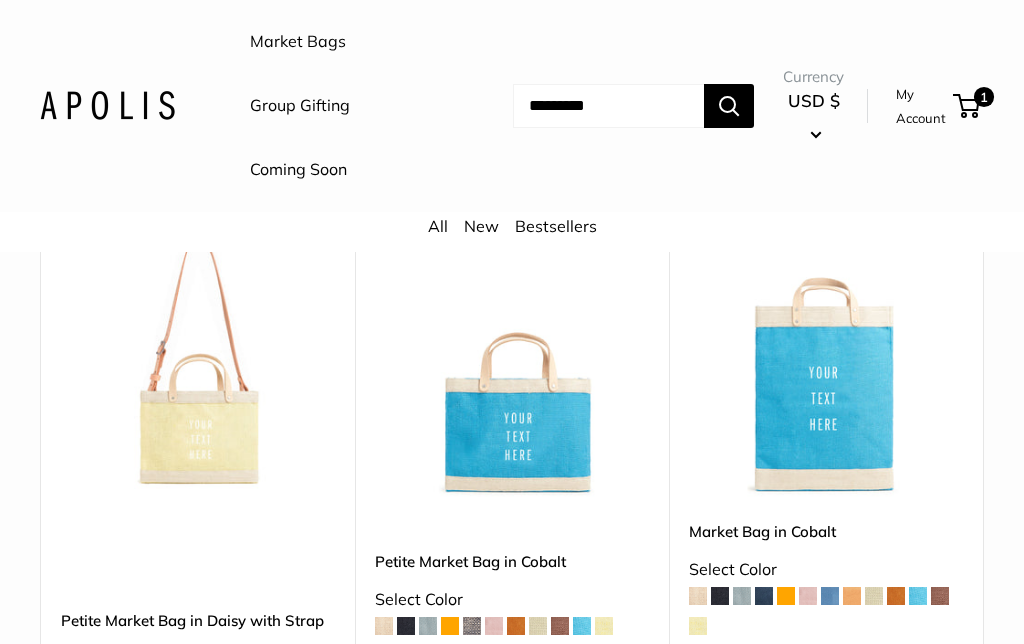 click at bounding box center (512, 363) 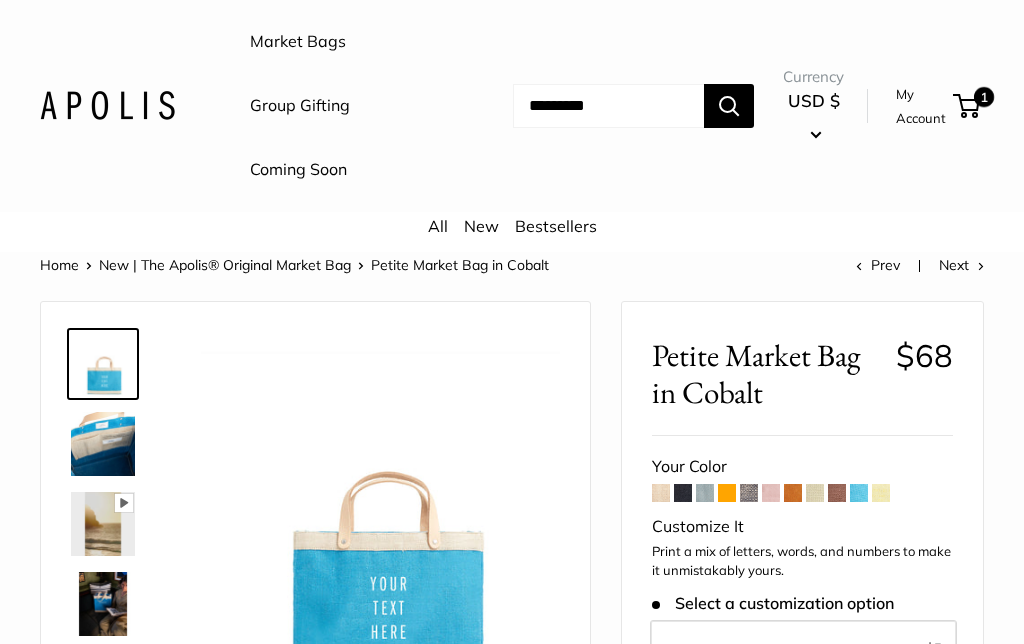 scroll, scrollTop: 80, scrollLeft: 0, axis: vertical 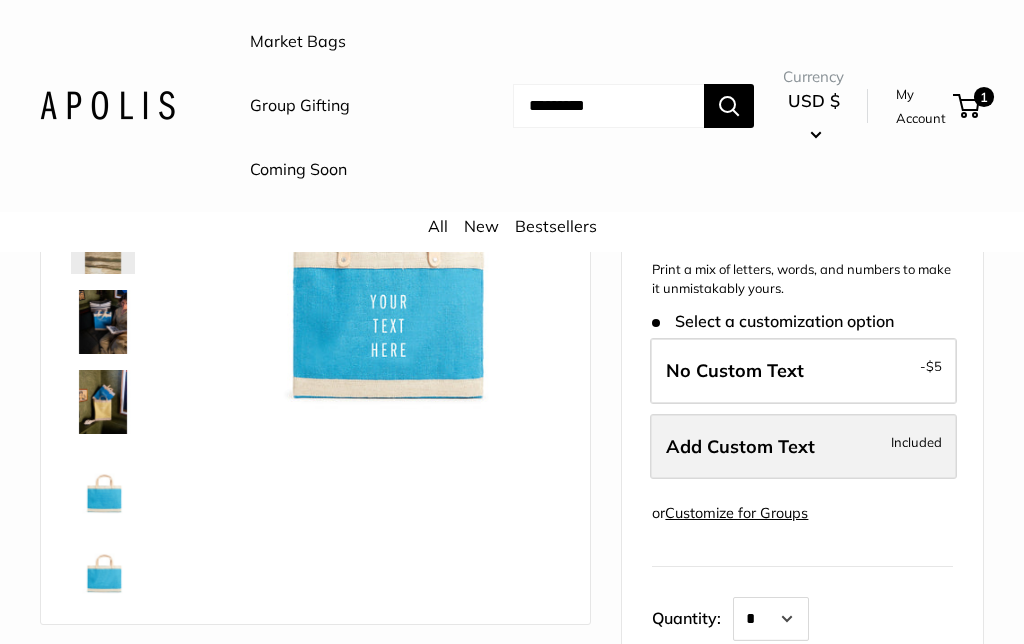 click on "Add Custom Text
Included" at bounding box center (803, 447) 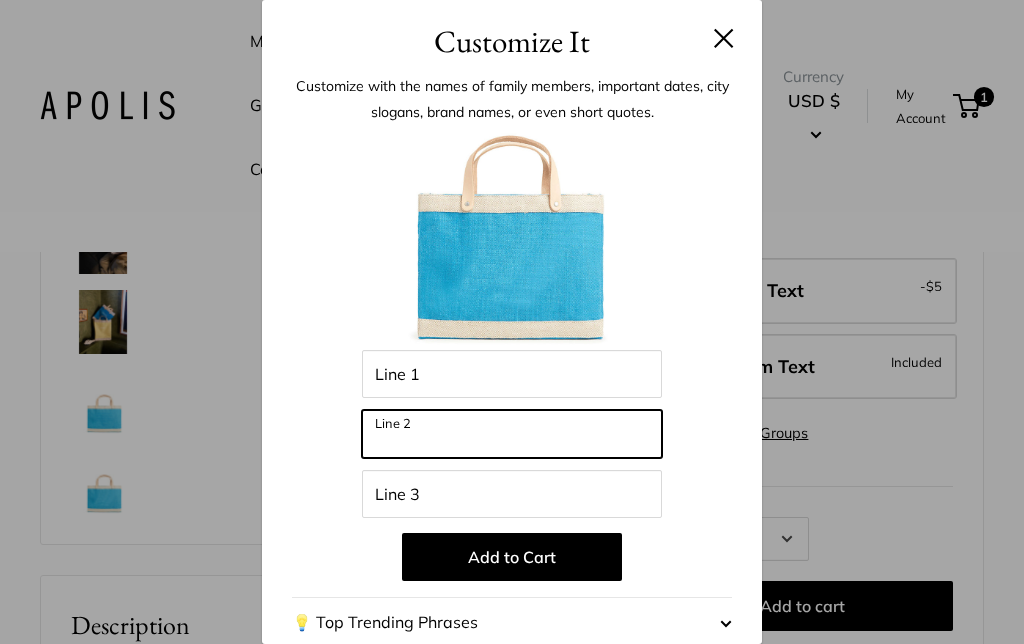 click on "Line 2" at bounding box center [512, 434] 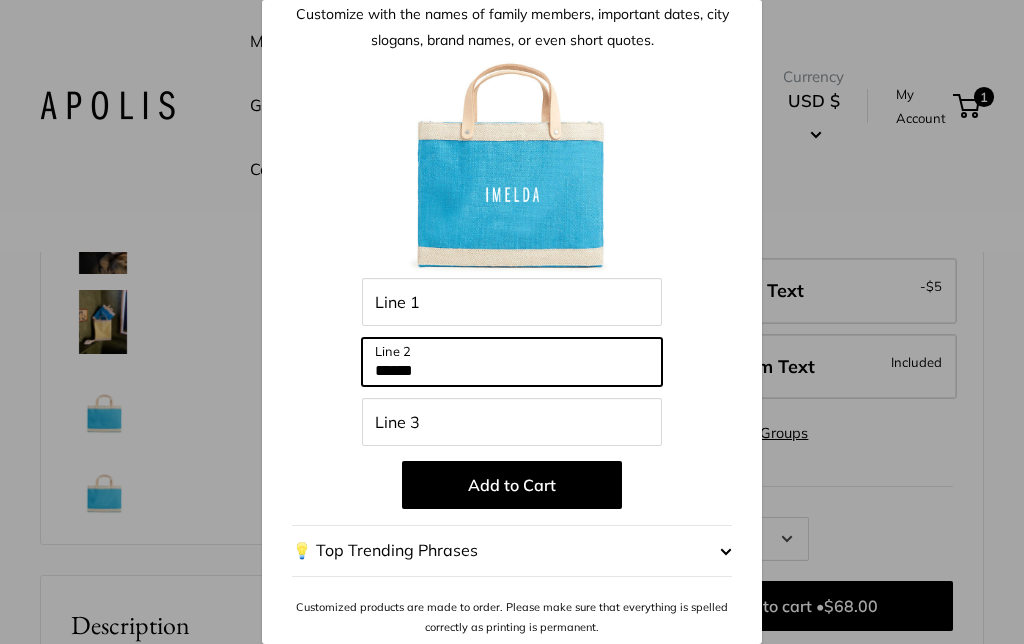 scroll, scrollTop: 71, scrollLeft: 0, axis: vertical 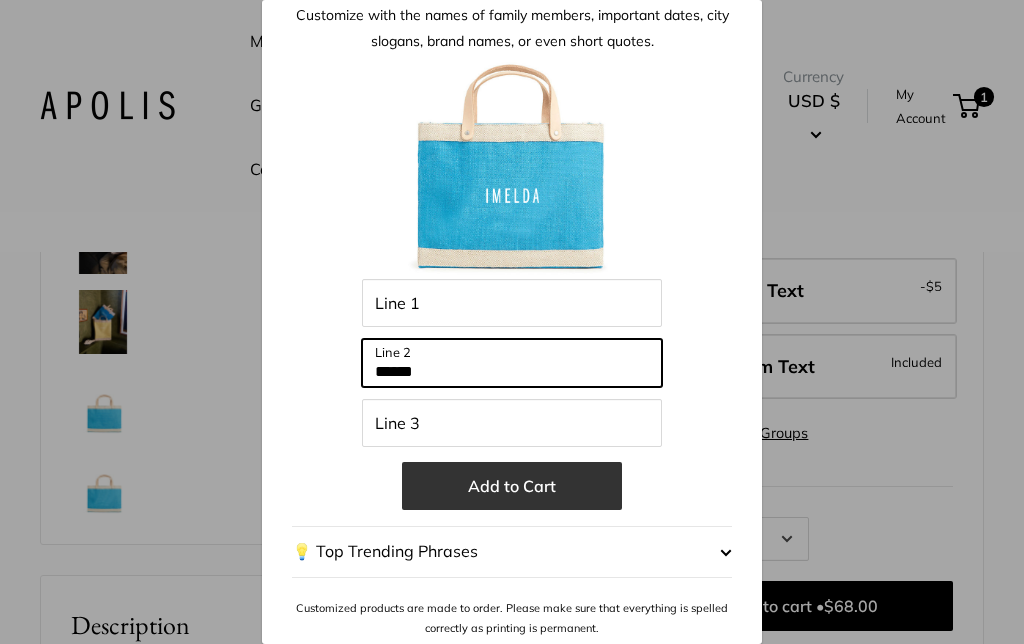 type on "******" 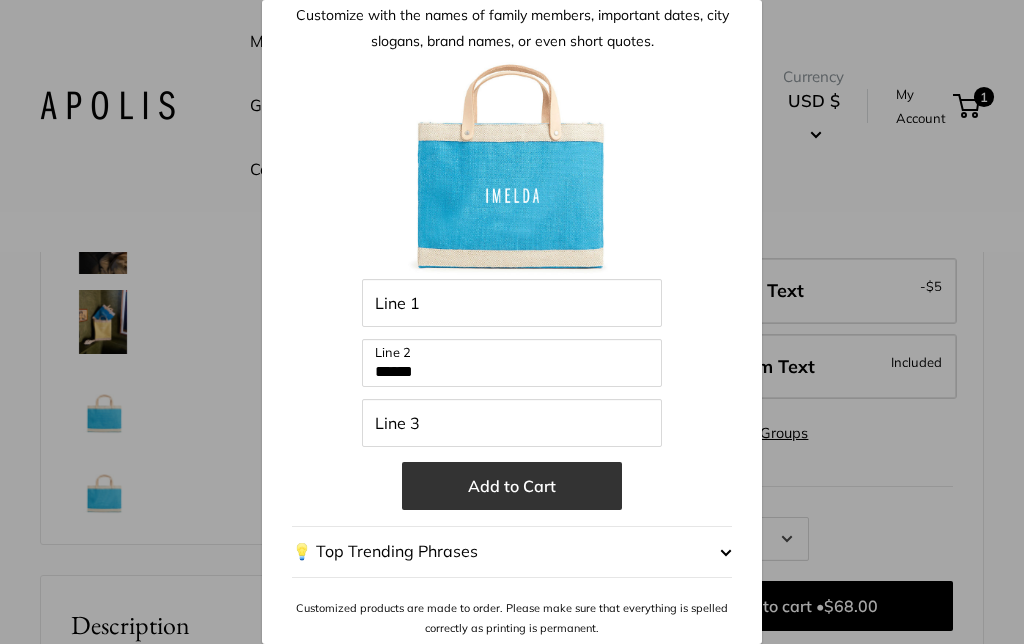 click on "Add to Cart" at bounding box center [512, 486] 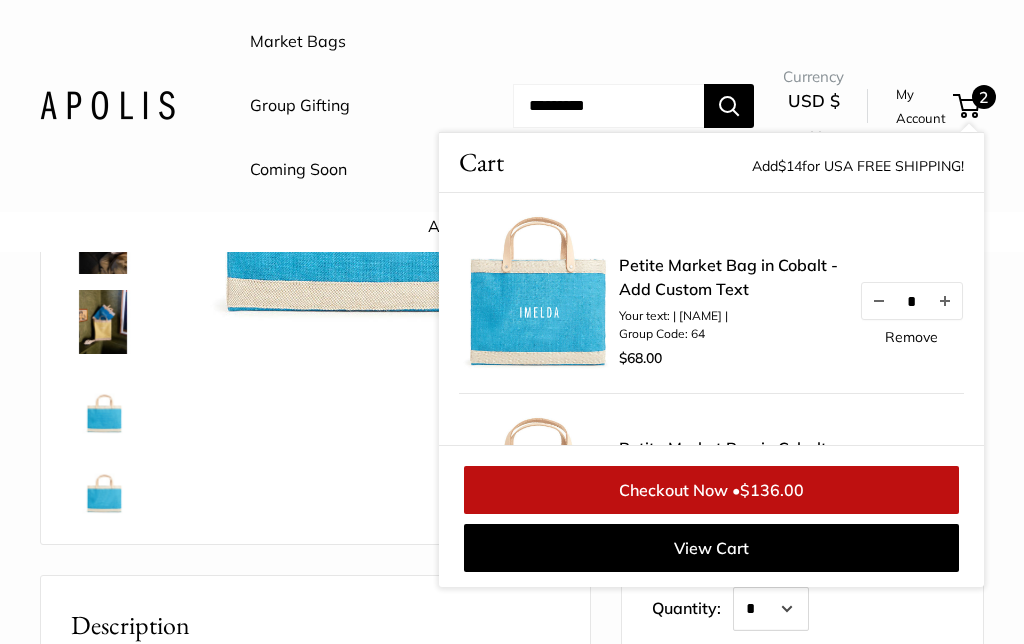 click on "Pause Play % buffered 00:00 Unmute Mute Exit fullscreen Enter fullscreen Play
Roll over image to zoom in" at bounding box center (315, 242) 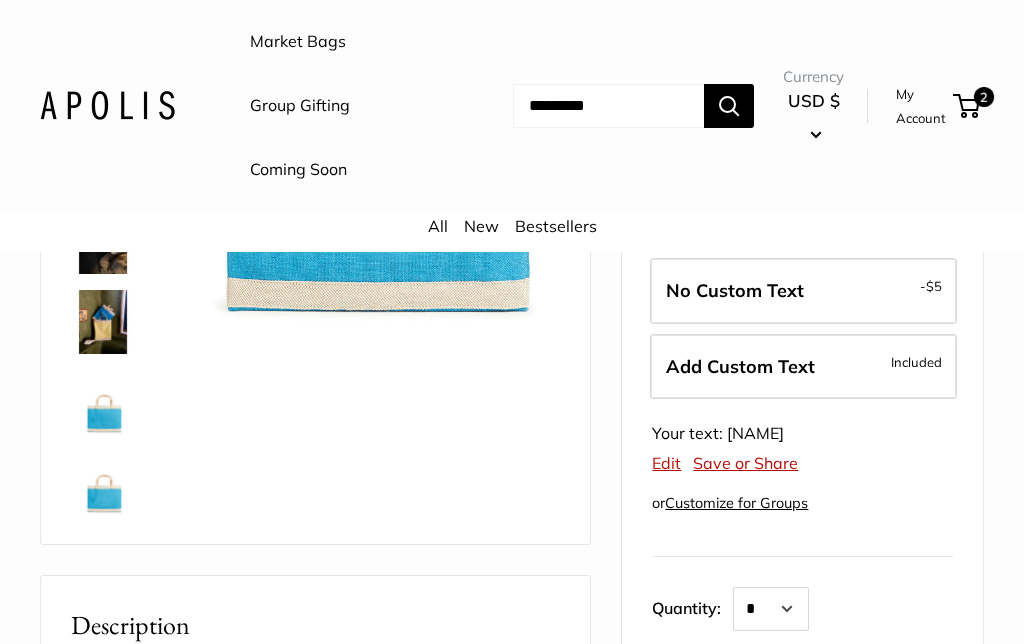 scroll, scrollTop: 14, scrollLeft: 0, axis: vertical 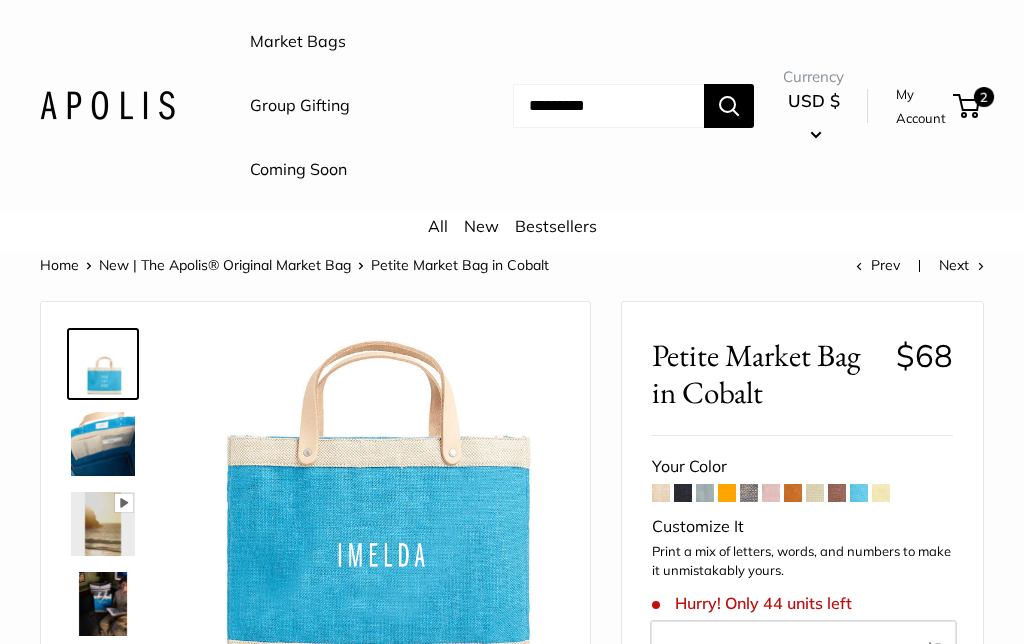 click on "New" at bounding box center (481, 226) 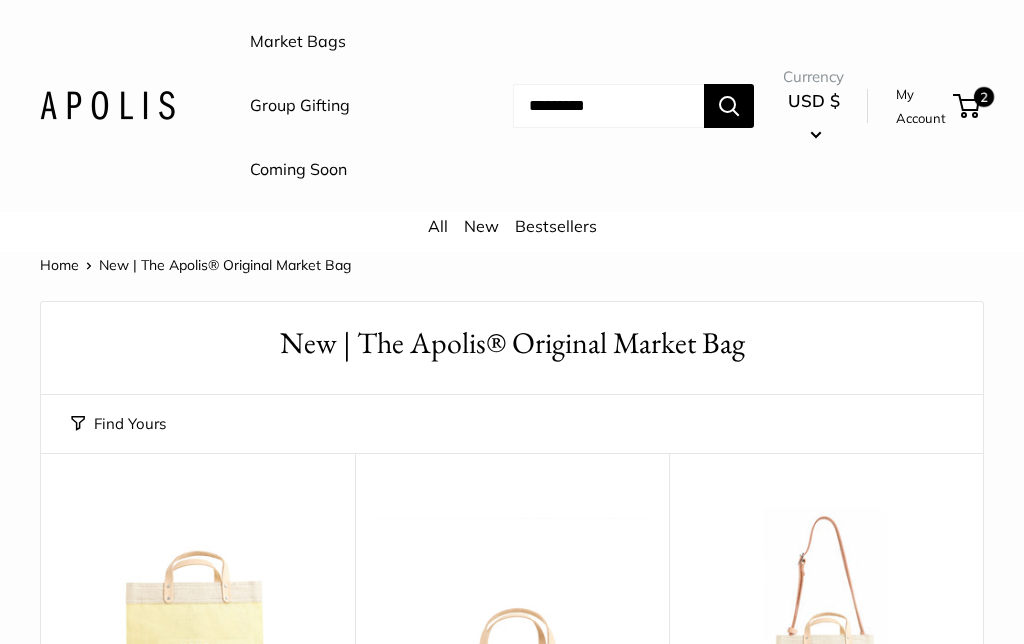 scroll, scrollTop: 0, scrollLeft: 0, axis: both 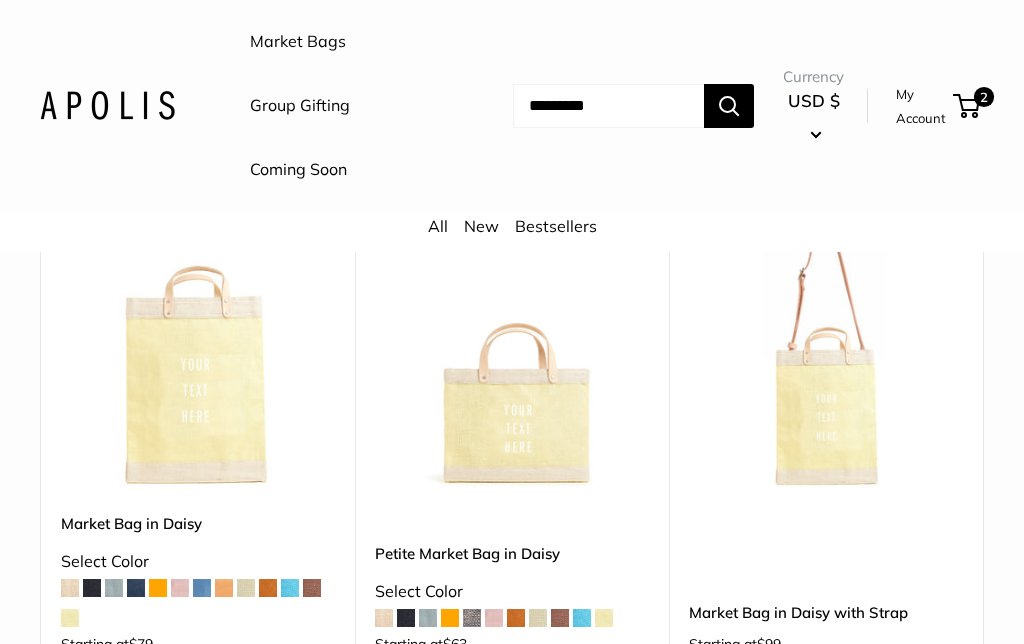 click at bounding box center [560, 618] 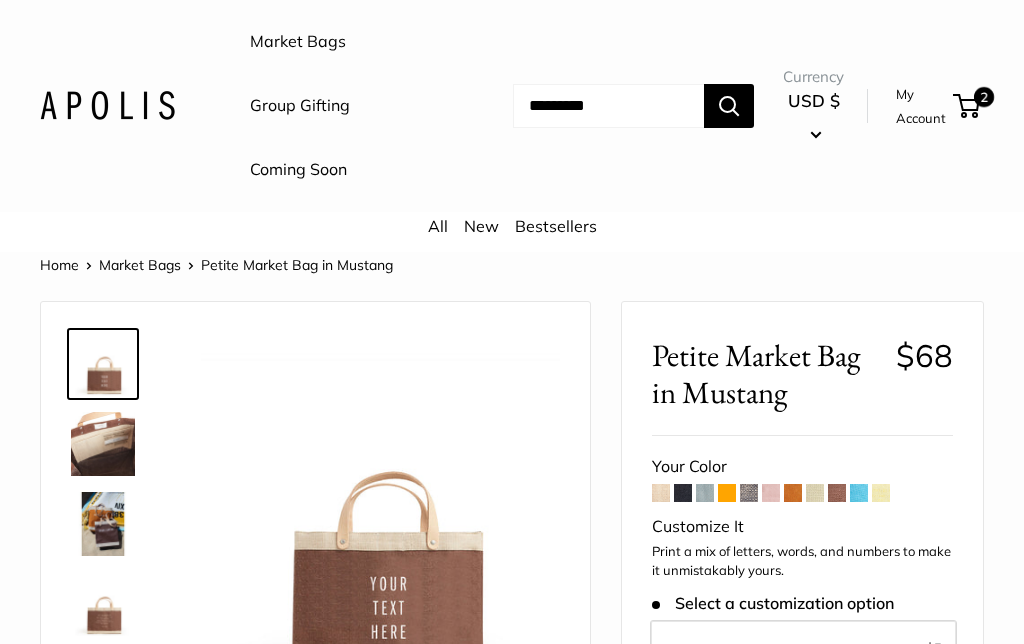 scroll, scrollTop: 0, scrollLeft: 0, axis: both 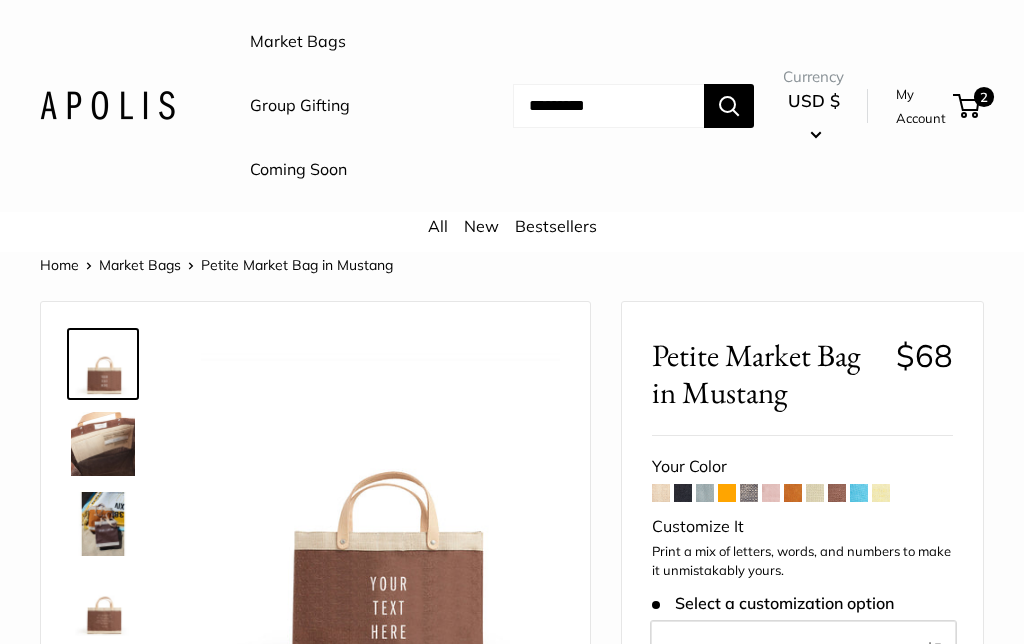 click at bounding box center (815, 493) 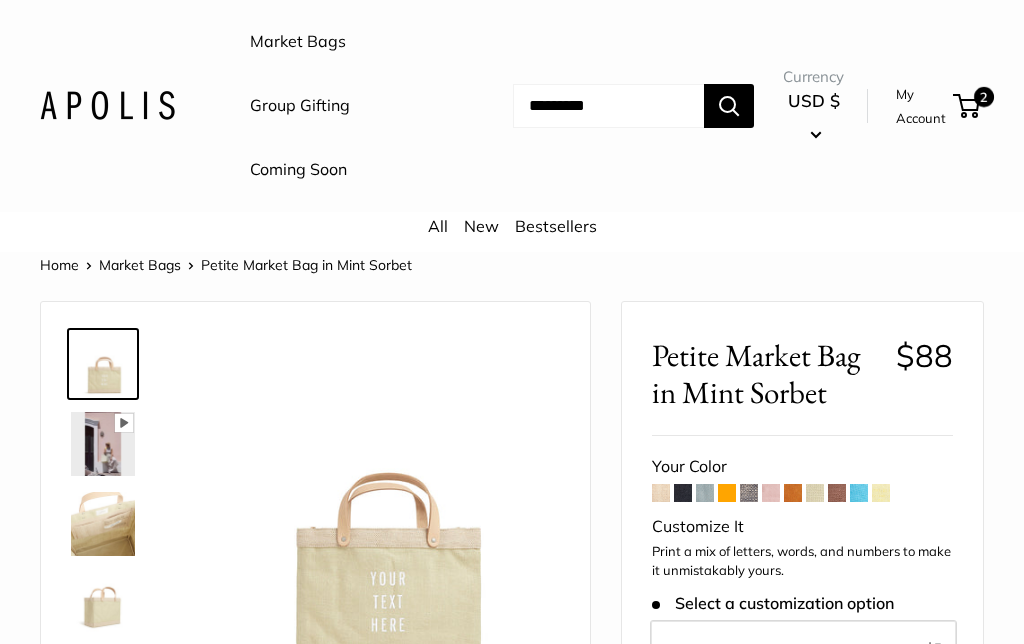 scroll, scrollTop: 0, scrollLeft: 0, axis: both 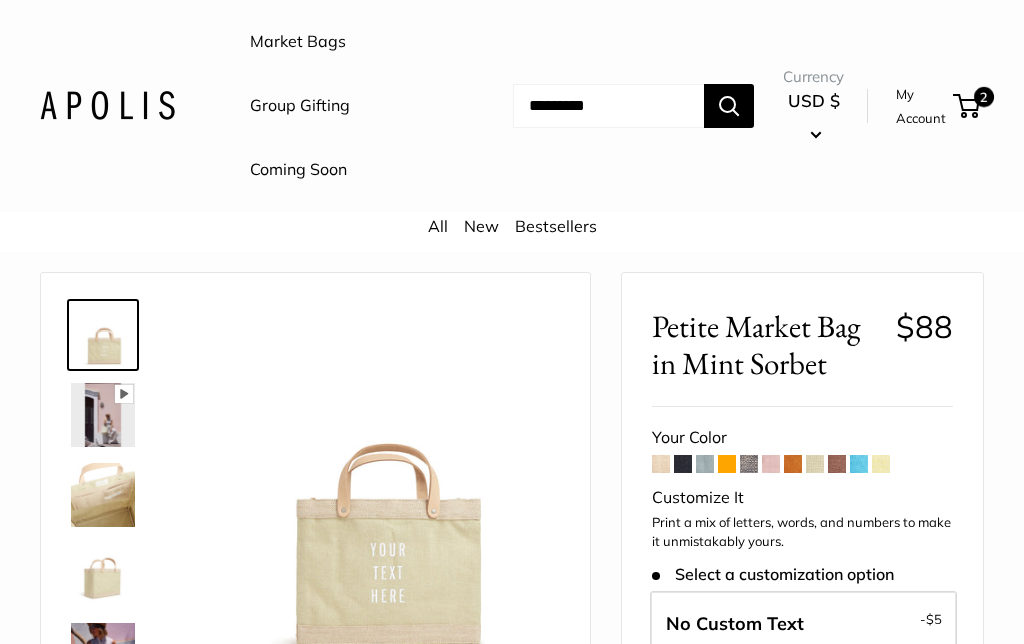click at bounding box center [881, 464] 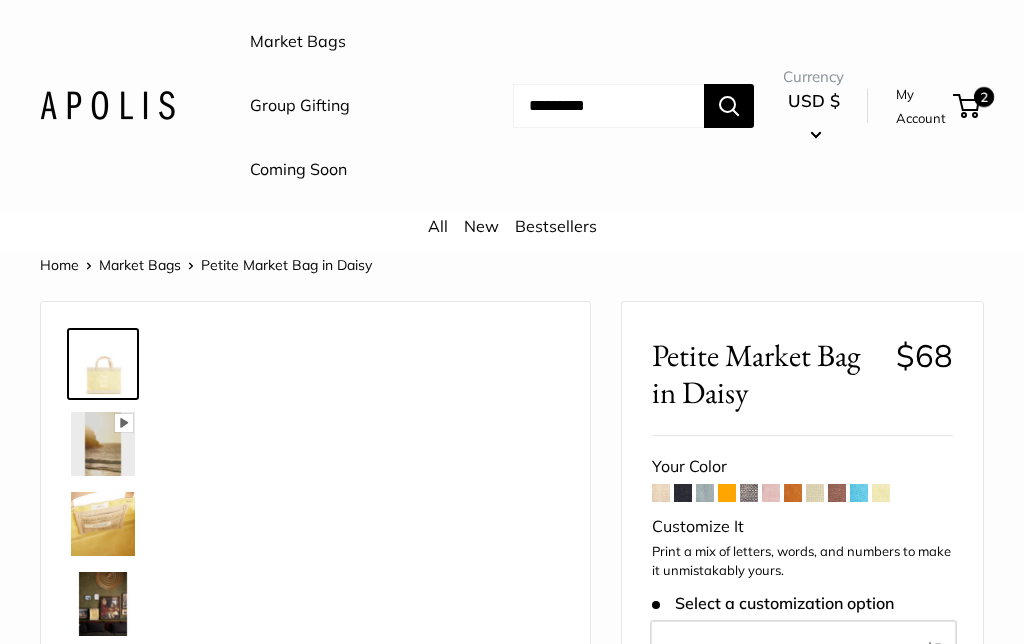 scroll, scrollTop: 0, scrollLeft: 0, axis: both 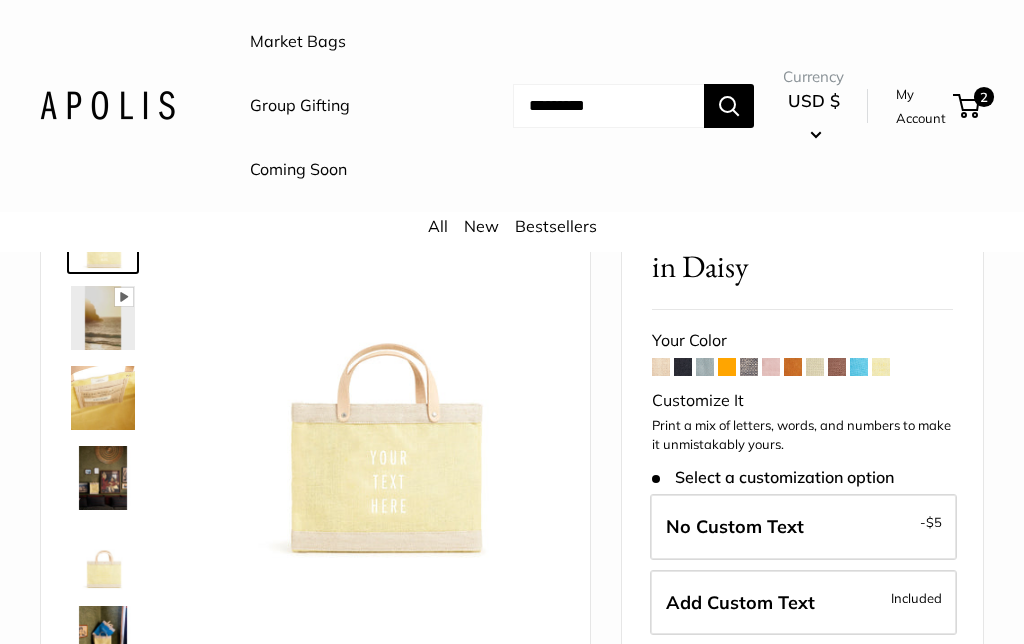 click at bounding box center [103, 558] 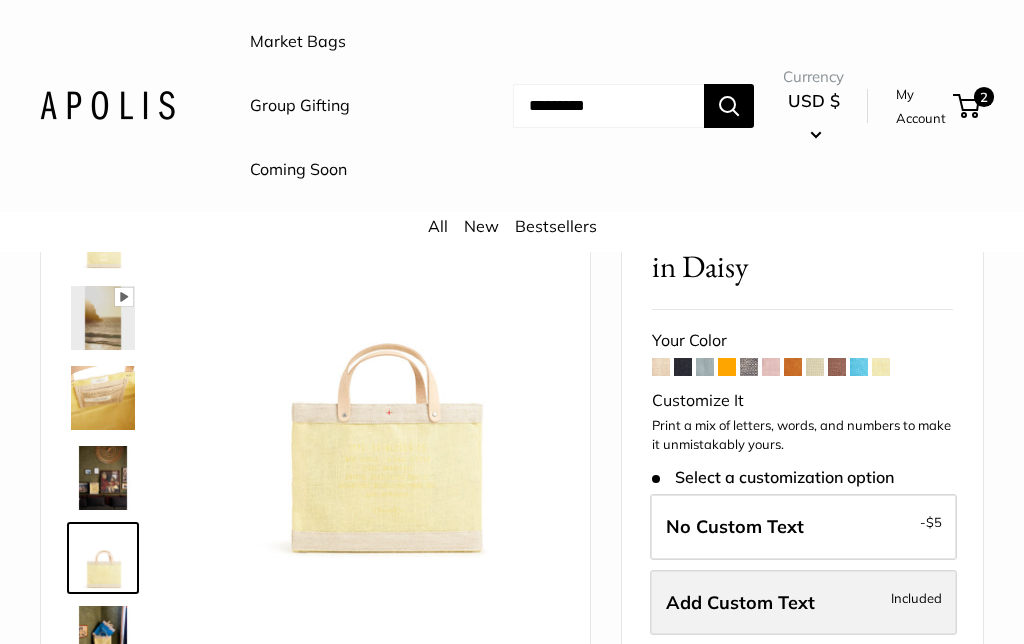 click on "Add Custom Text
Included" at bounding box center [803, 603] 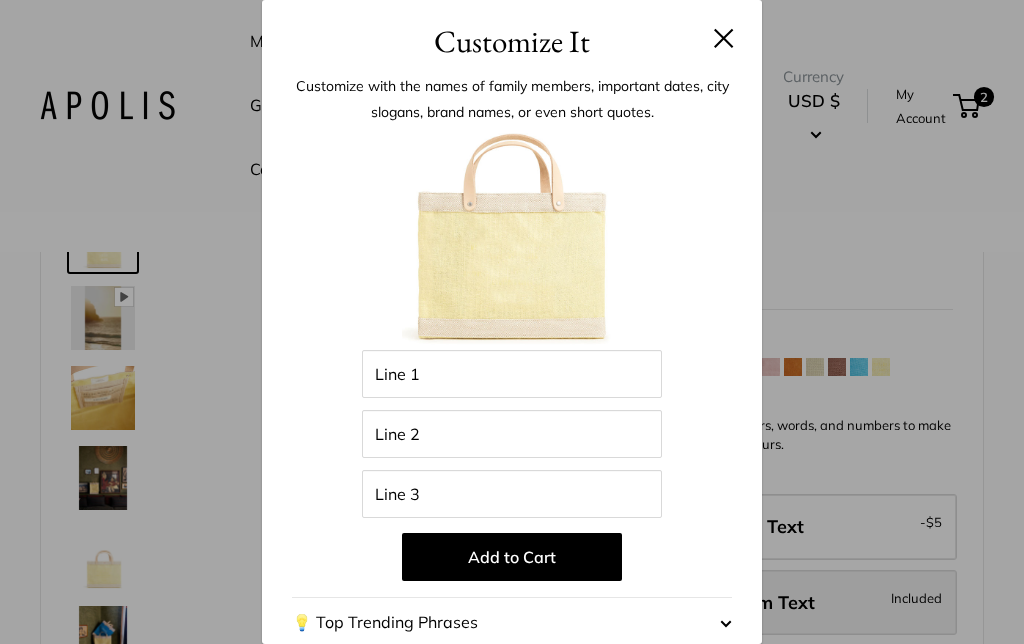 scroll, scrollTop: 206, scrollLeft: 0, axis: vertical 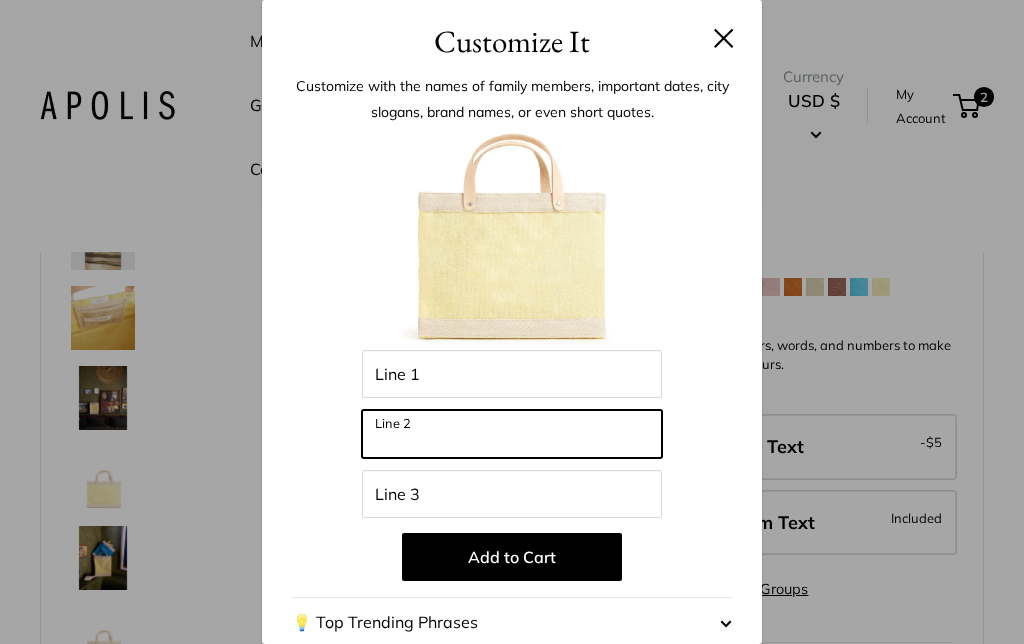 click on "Line 2" at bounding box center (512, 434) 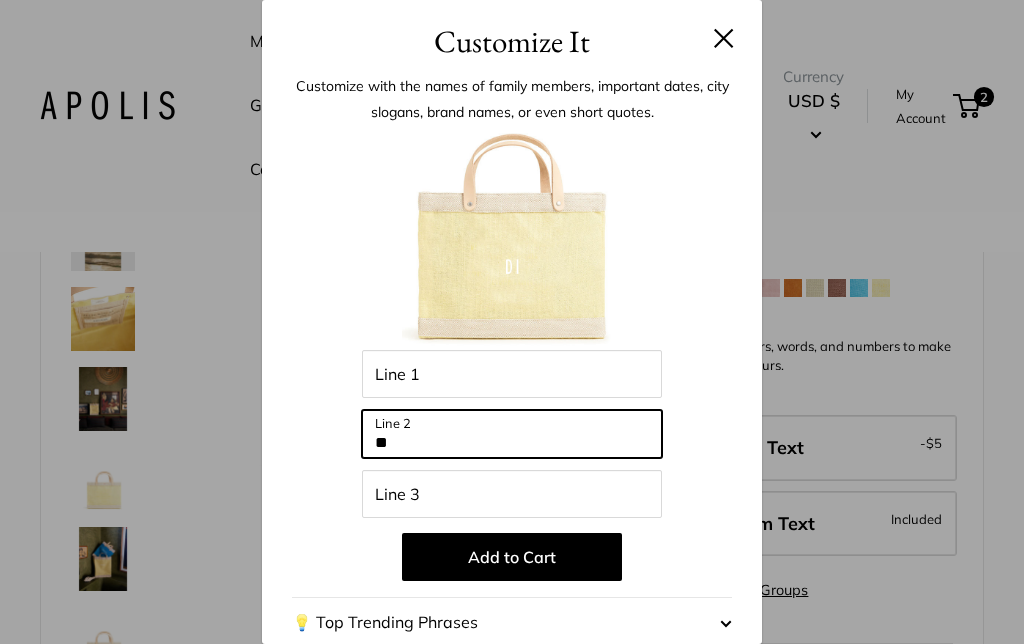 type on "*" 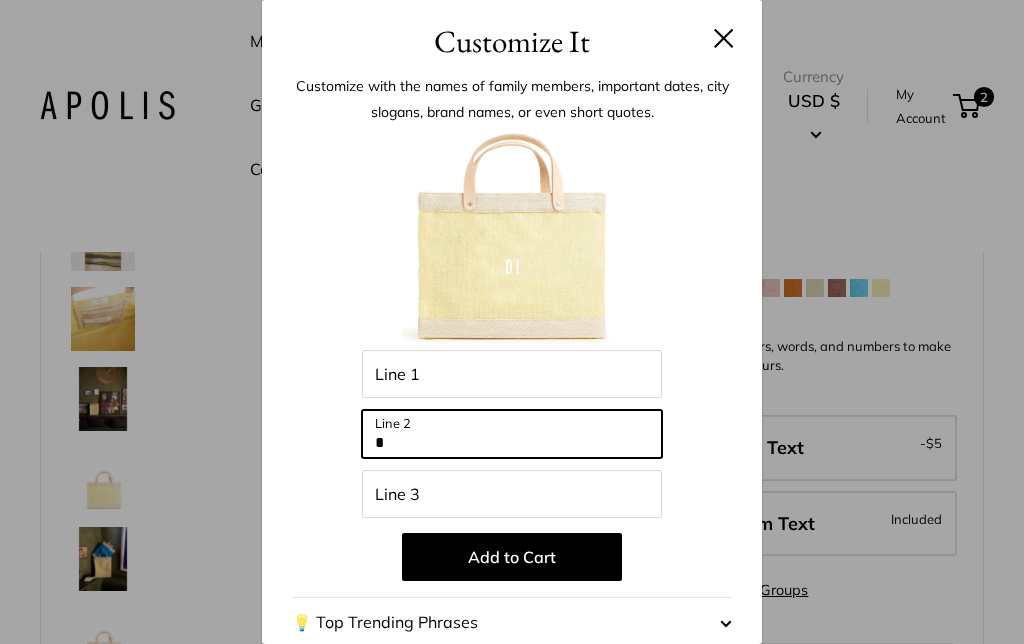type 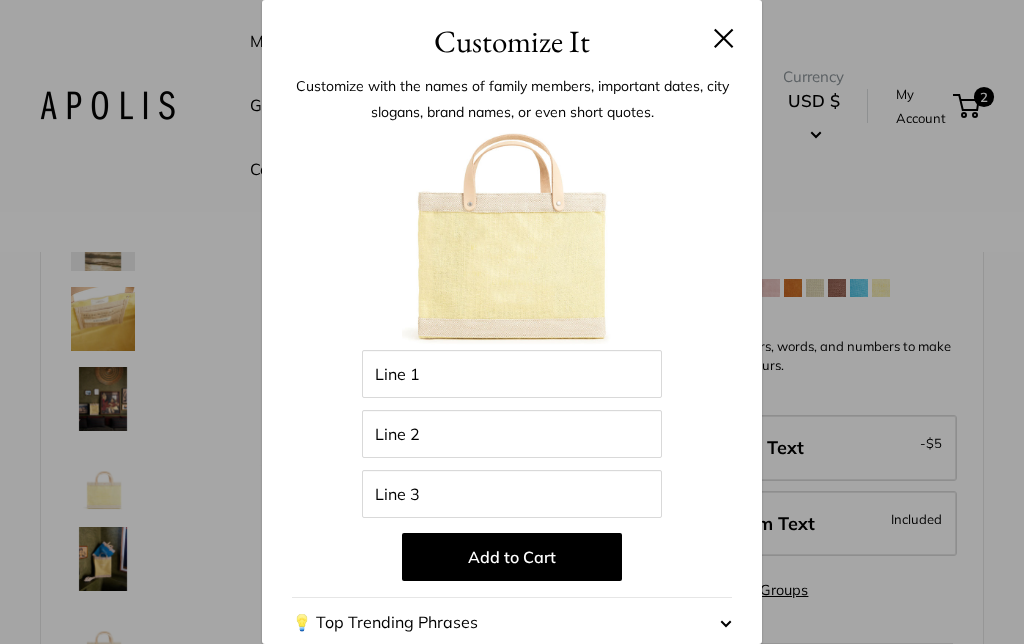 scroll, scrollTop: 206, scrollLeft: 0, axis: vertical 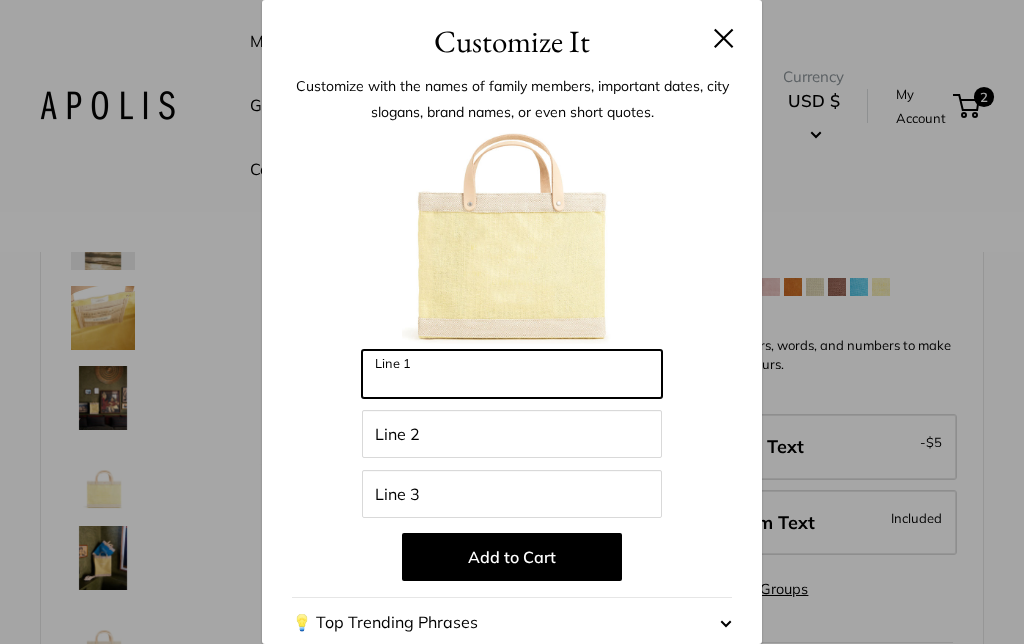 click on "Line 1" at bounding box center (512, 374) 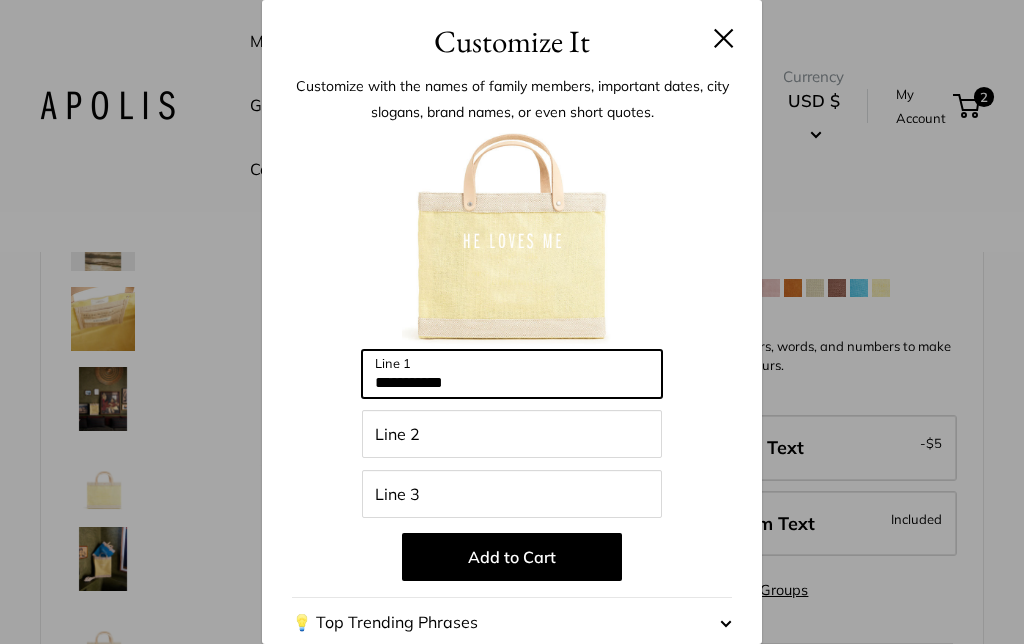 type on "**********" 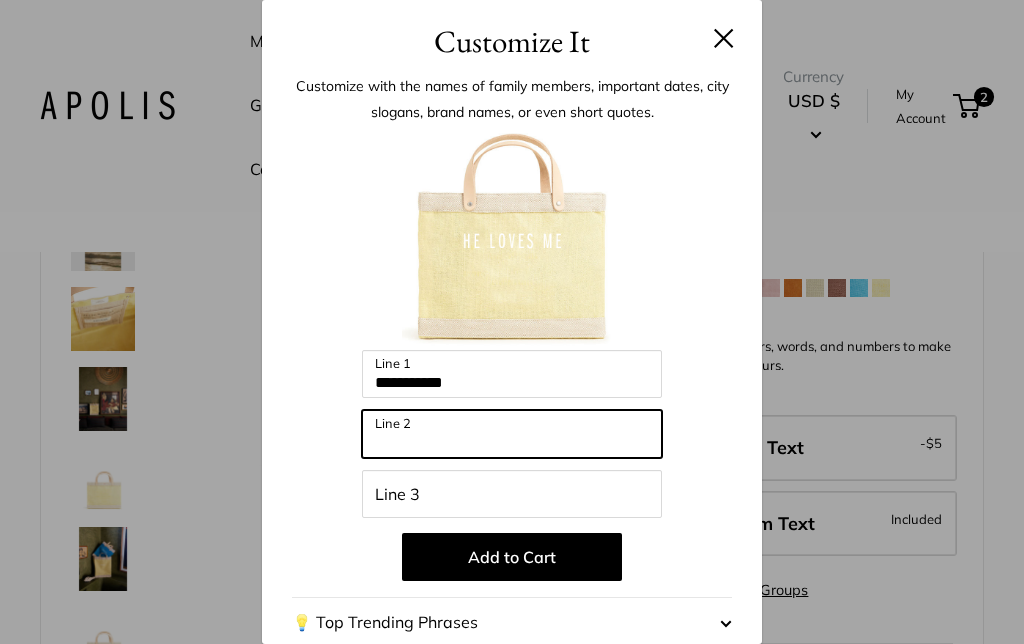 click on "Line 2" at bounding box center (512, 434) 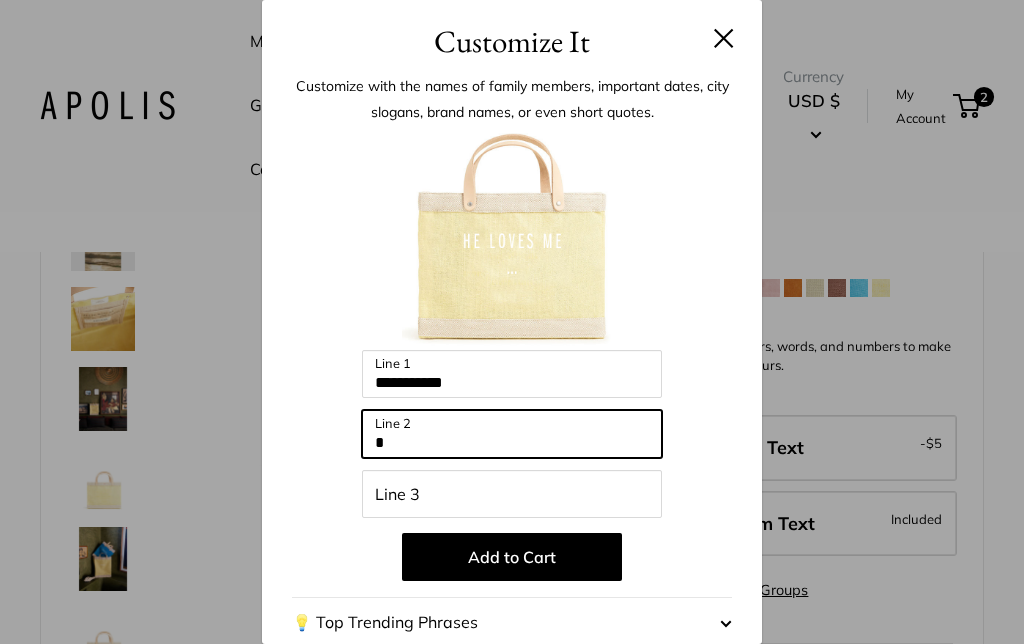 type on "*" 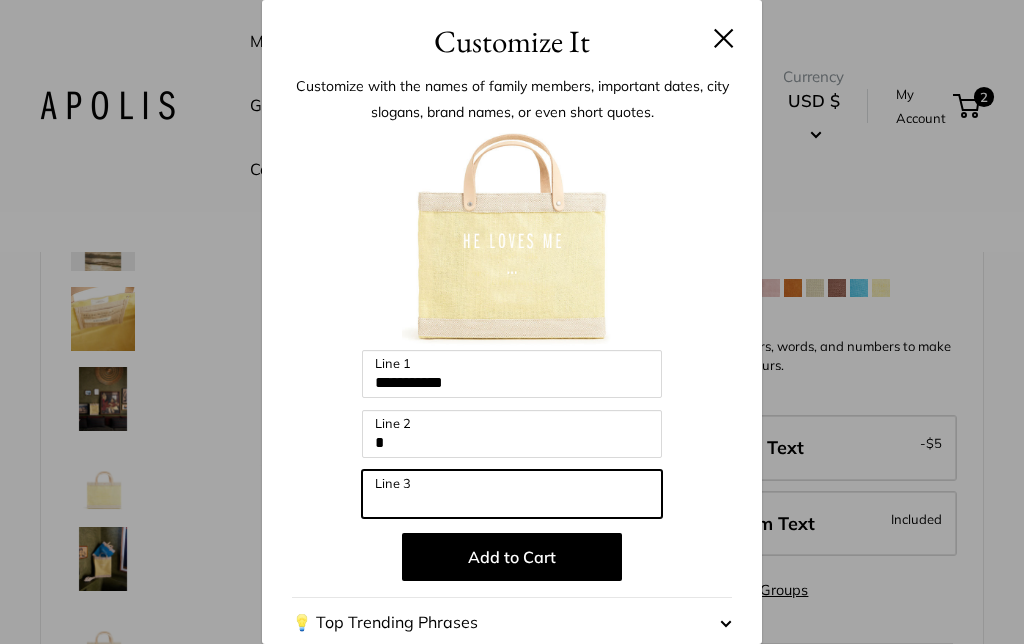 click on "Line 3" at bounding box center [512, 494] 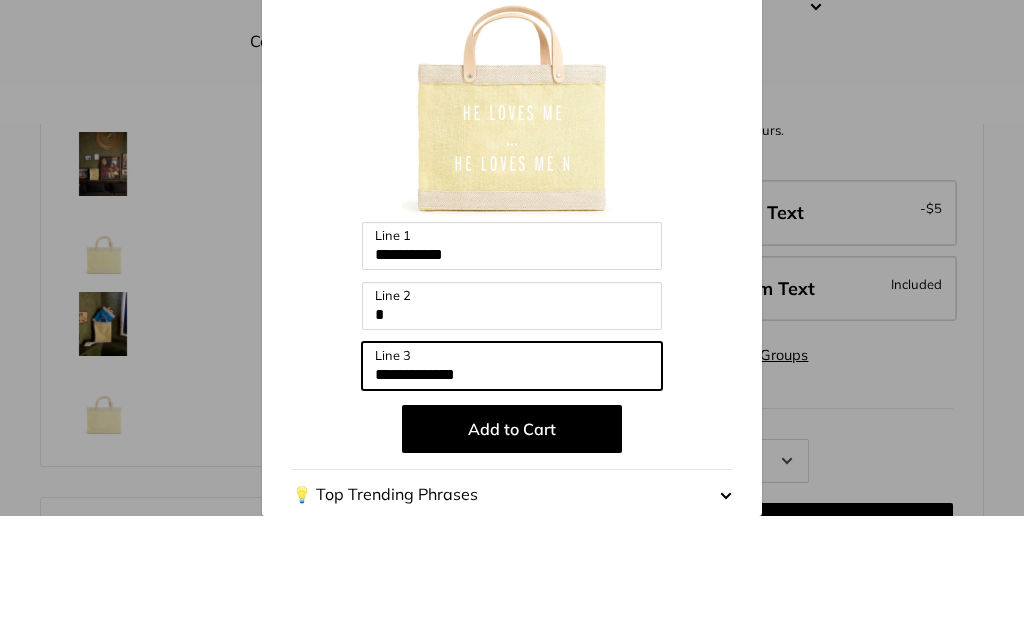 type on "**********" 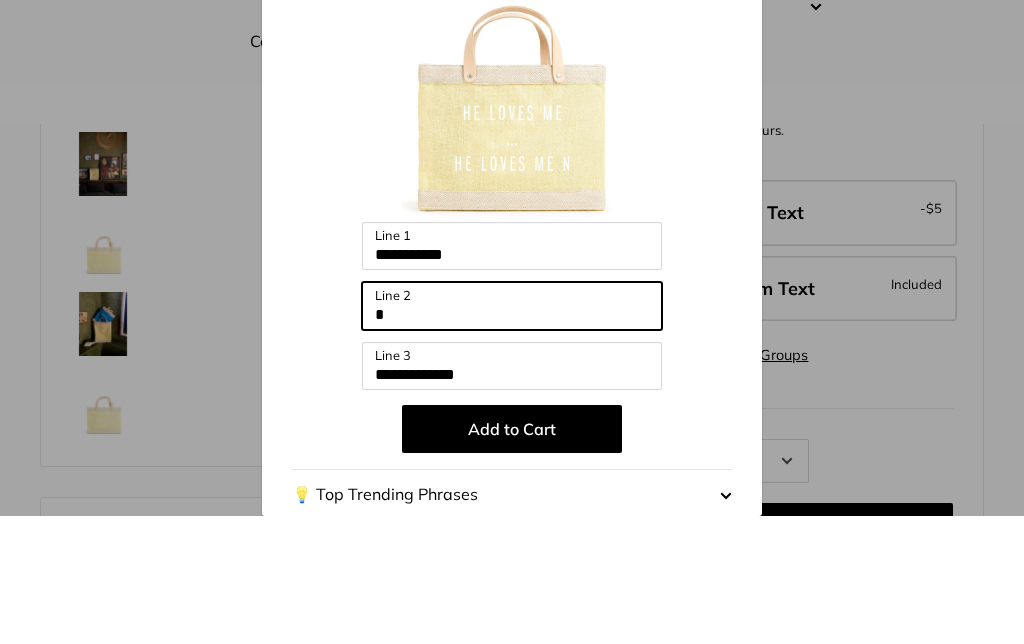 click on "*" at bounding box center (512, 434) 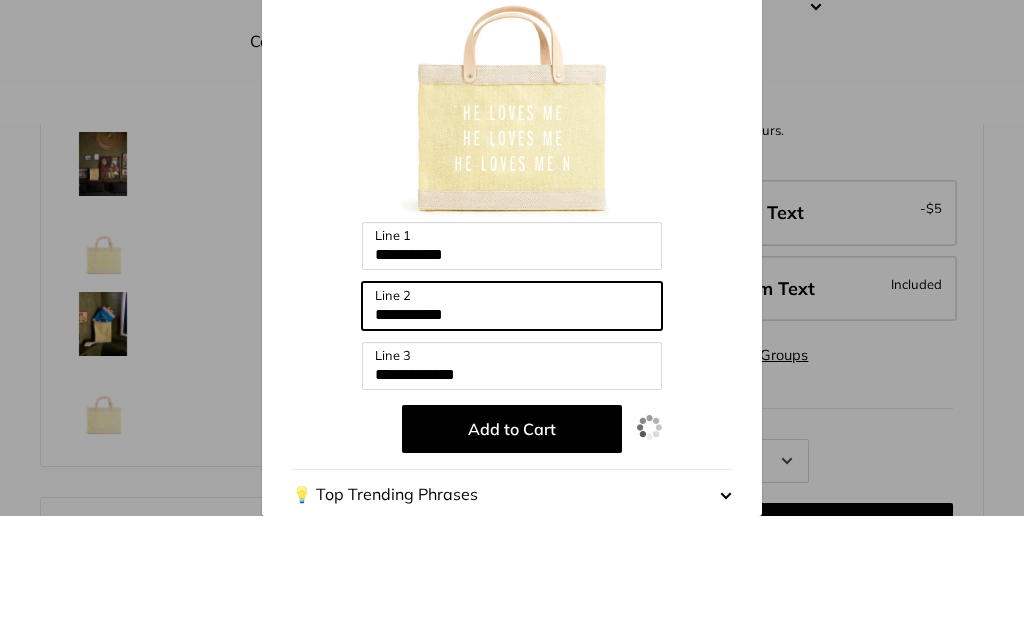 type on "**********" 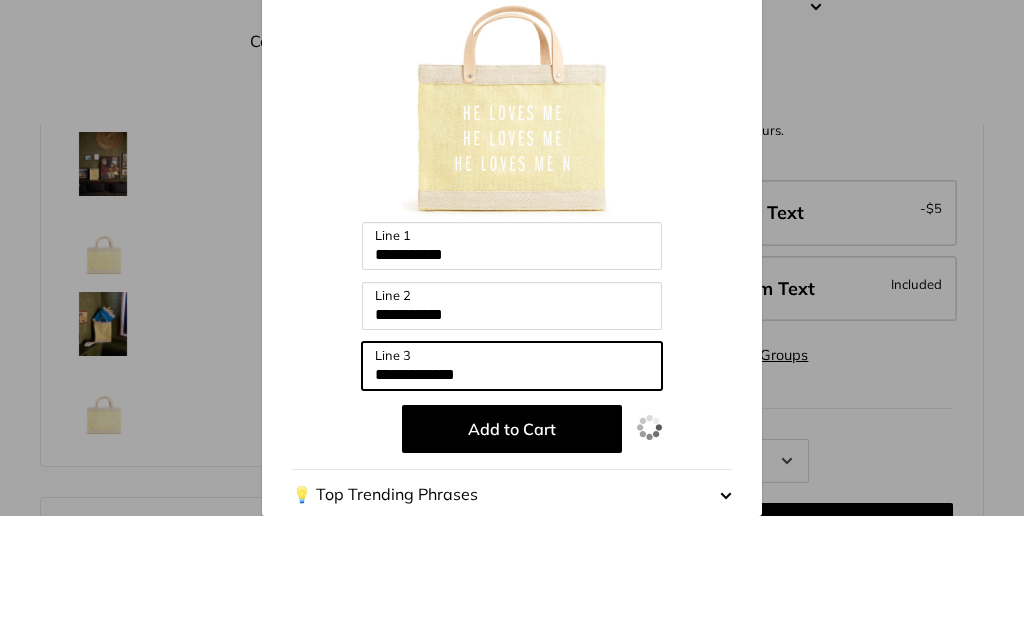 click on "**********" at bounding box center (512, 494) 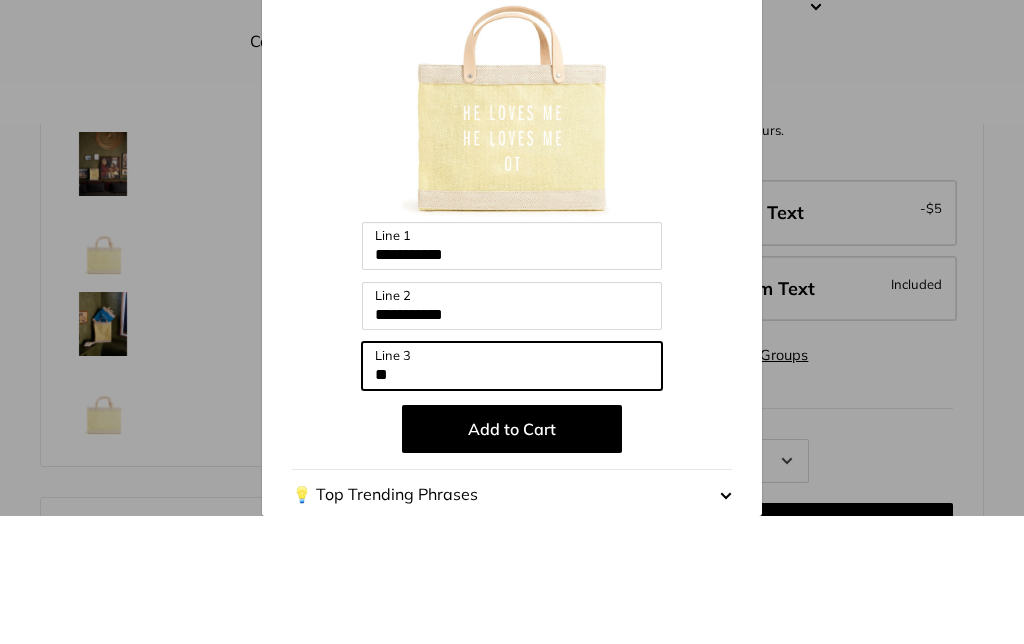 type on "*" 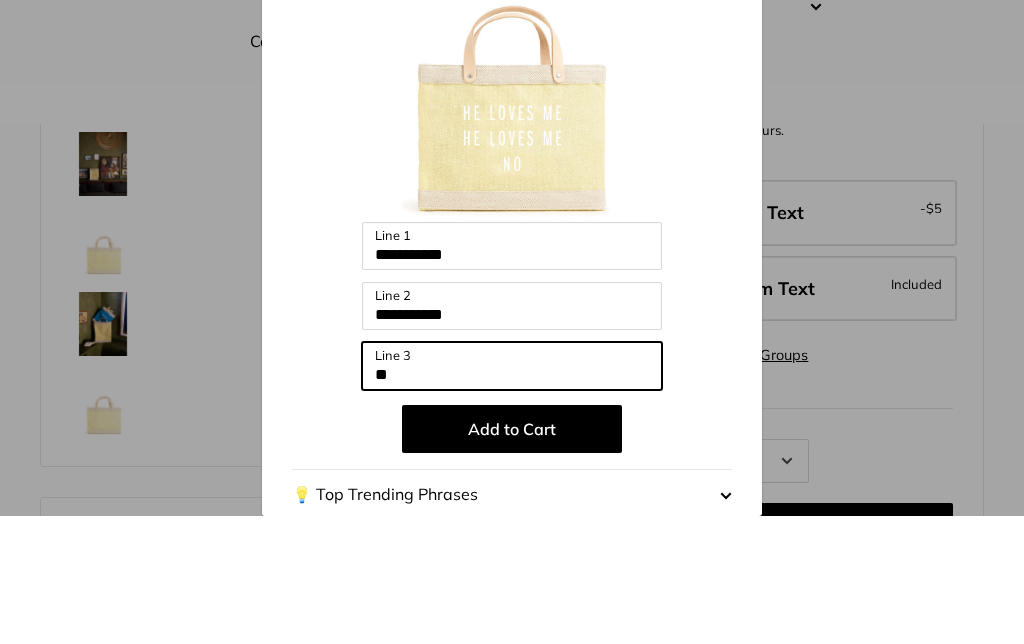 type on "*" 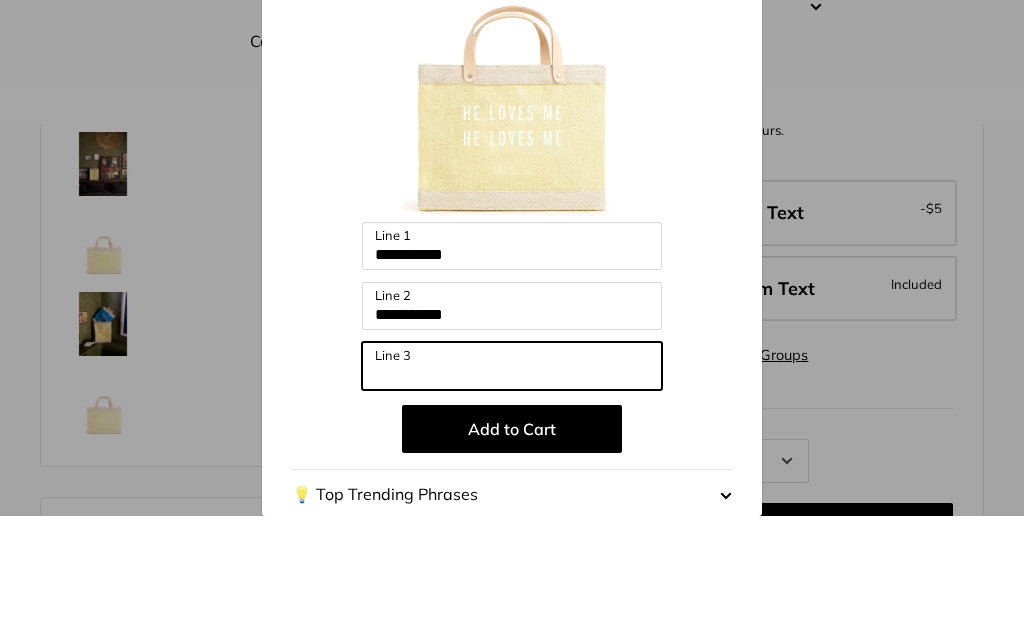 type 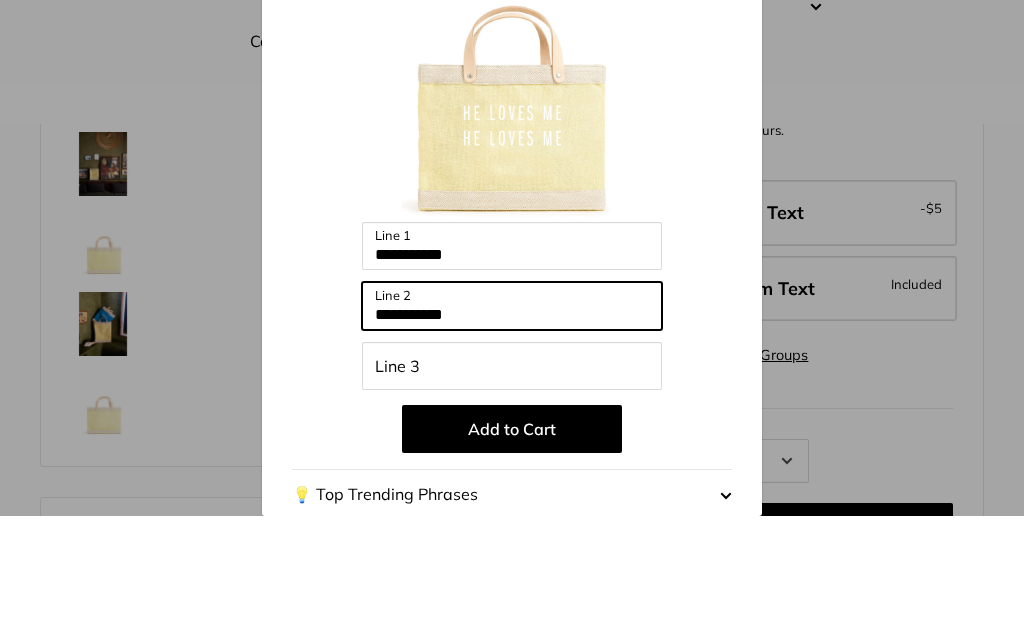 click on "**********" at bounding box center [512, 434] 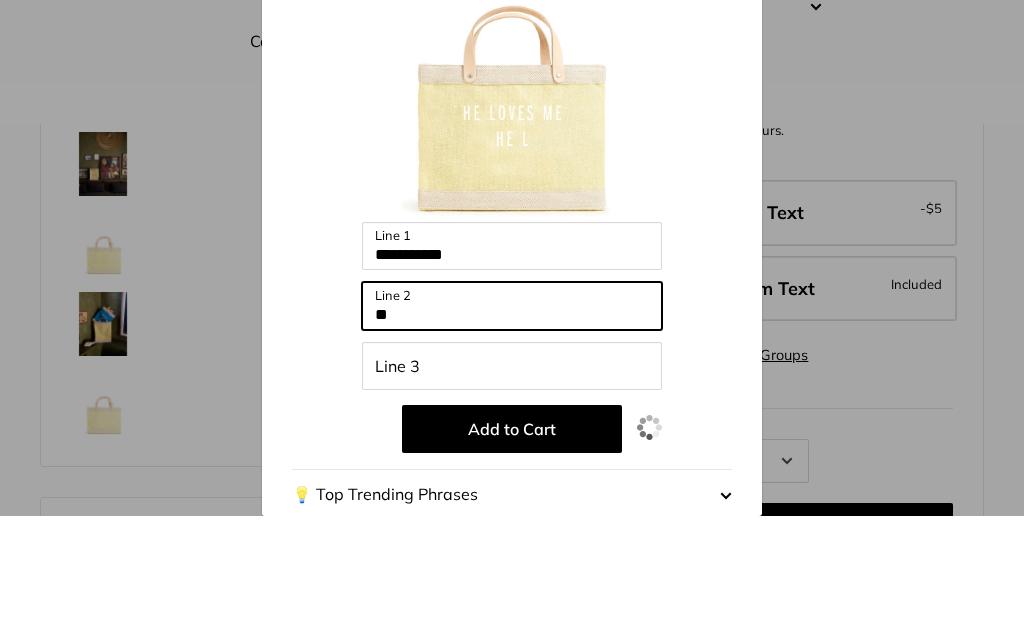 type on "*" 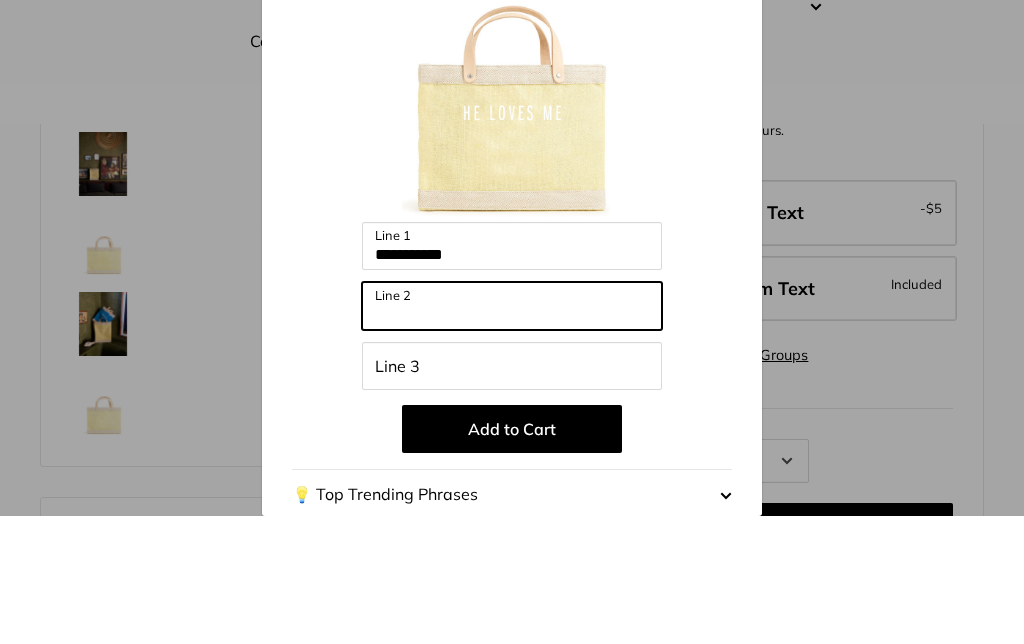 type 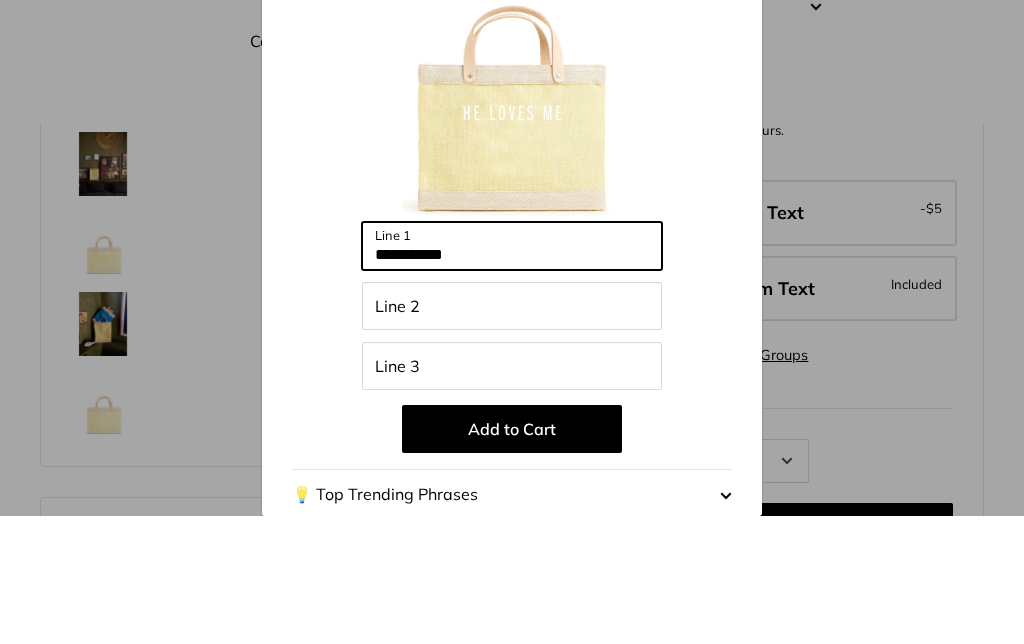 click on "**********" at bounding box center [512, 374] 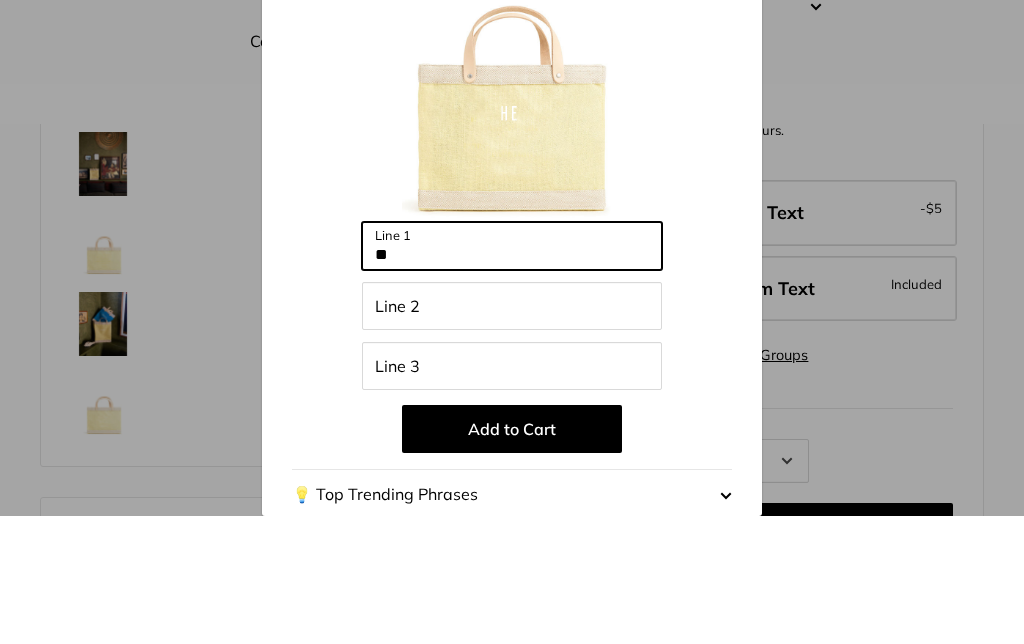 type on "*" 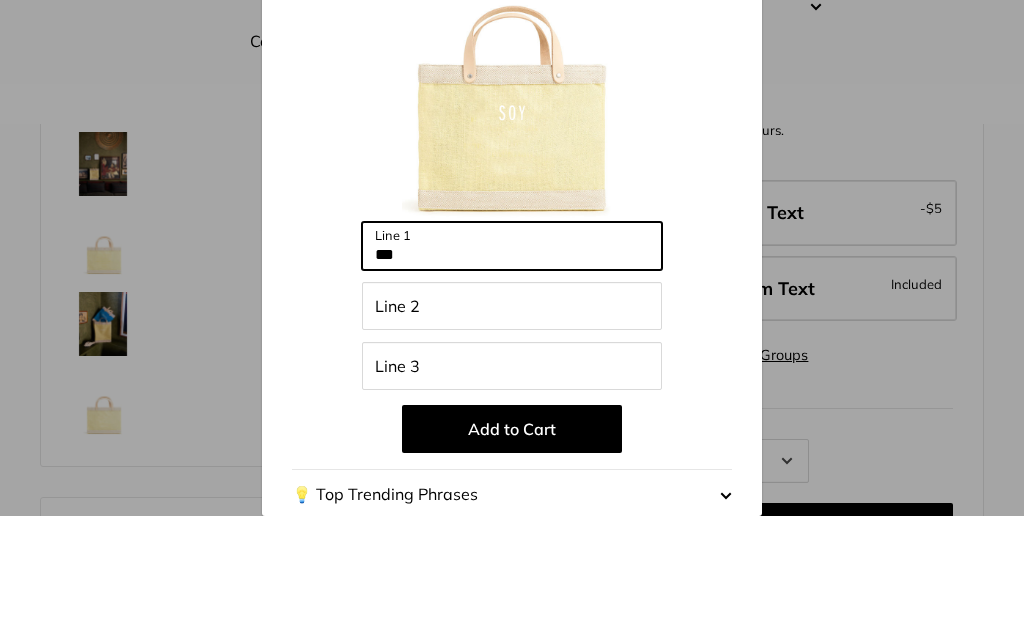 type on "***" 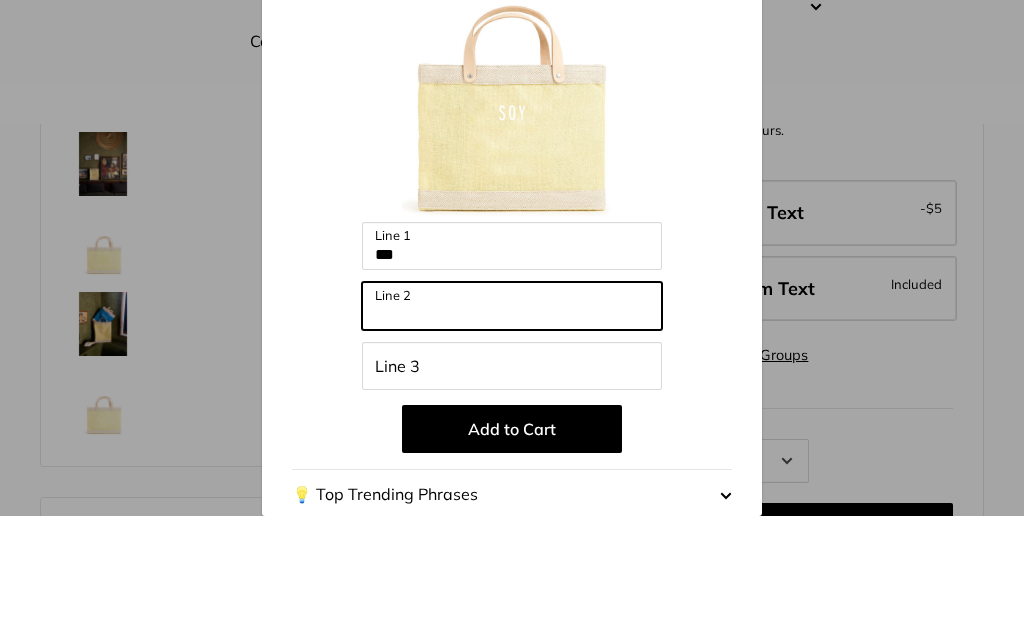 click on "Line 2" at bounding box center (512, 434) 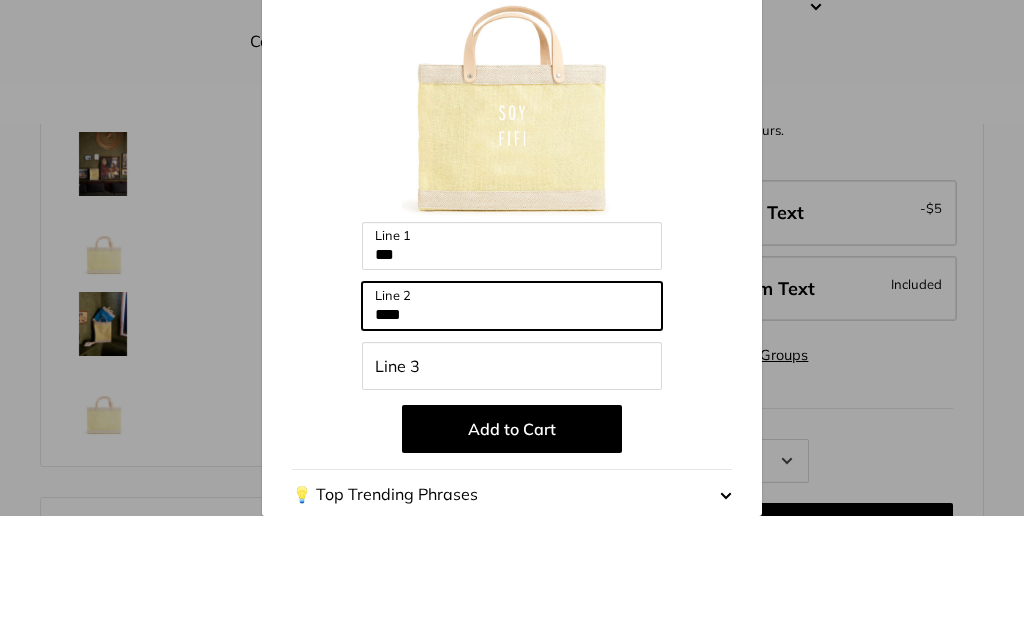 type on "****" 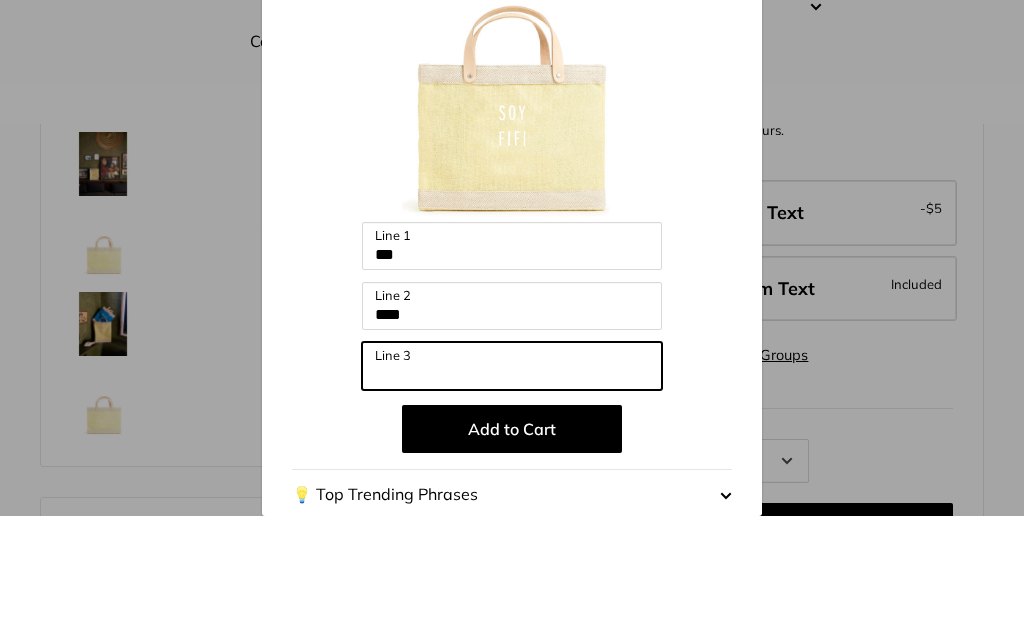 click on "Line 3" at bounding box center (512, 494) 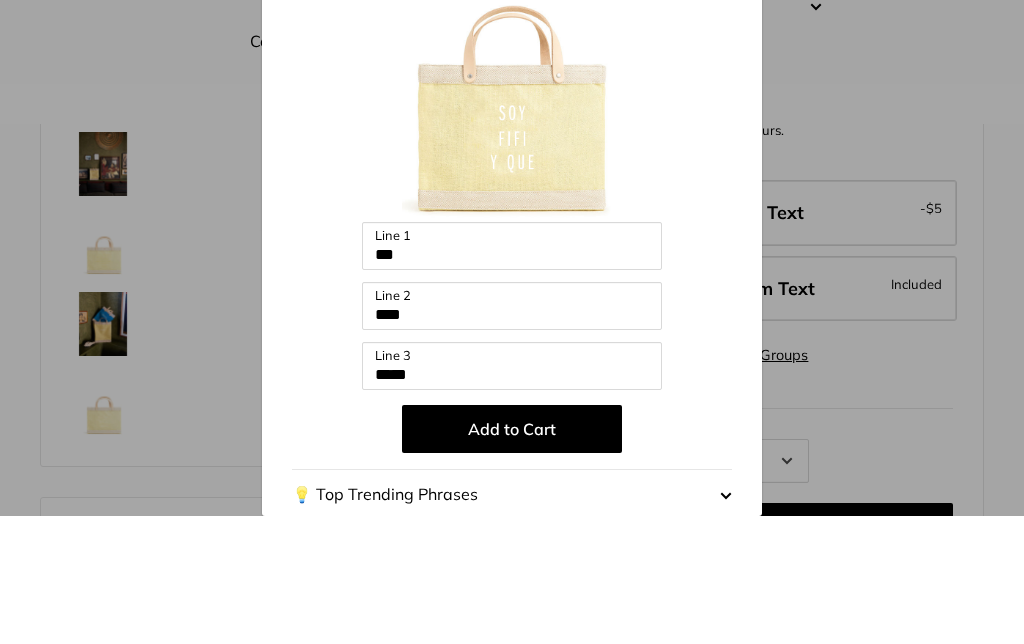 scroll, scrollTop: 441, scrollLeft: 0, axis: vertical 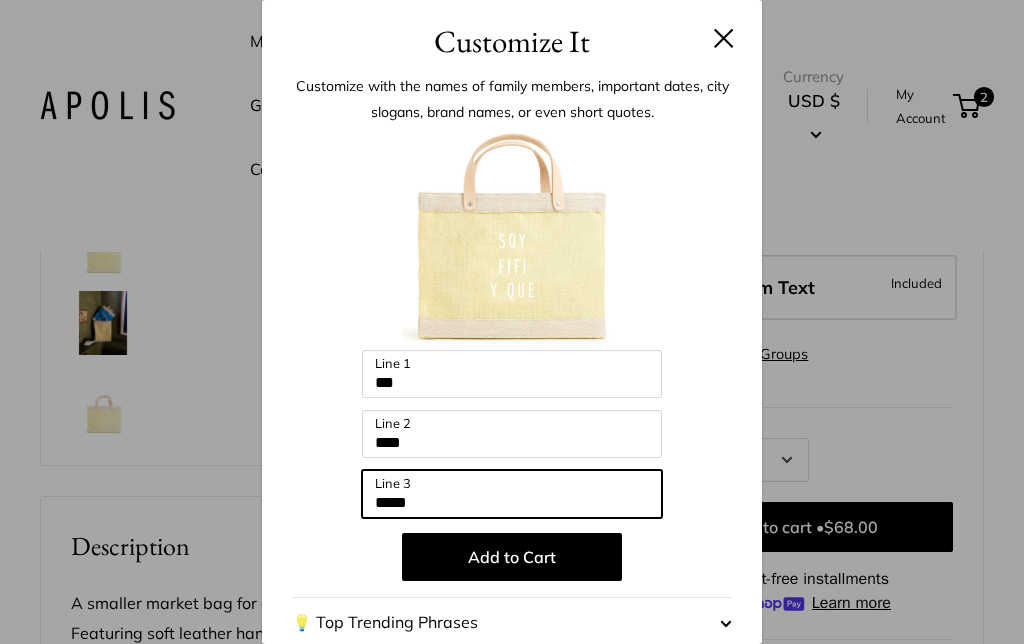 type on "*****" 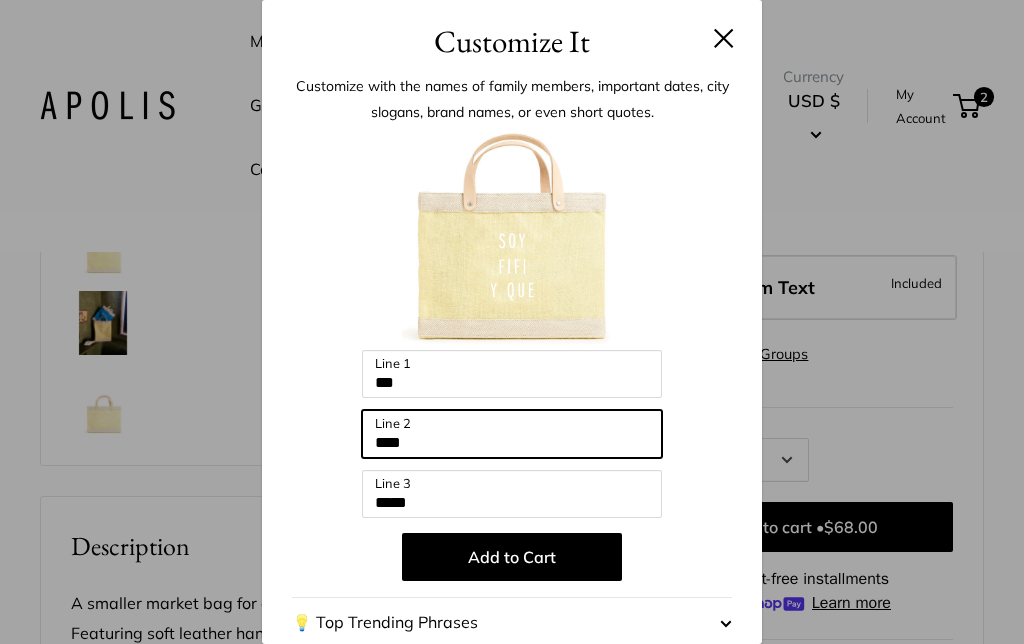 click on "****" at bounding box center [512, 434] 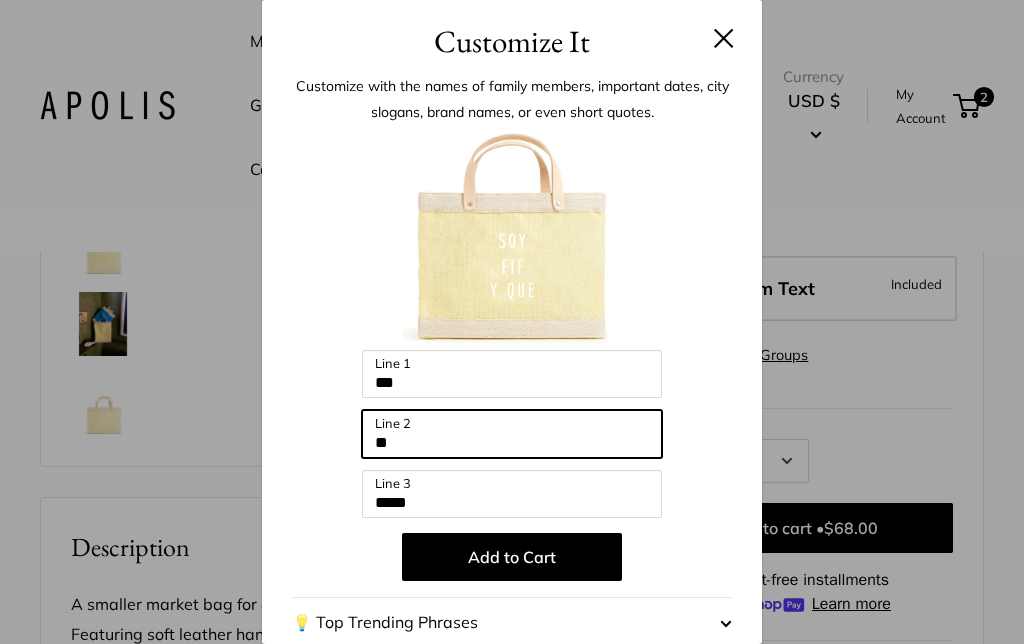 type on "*" 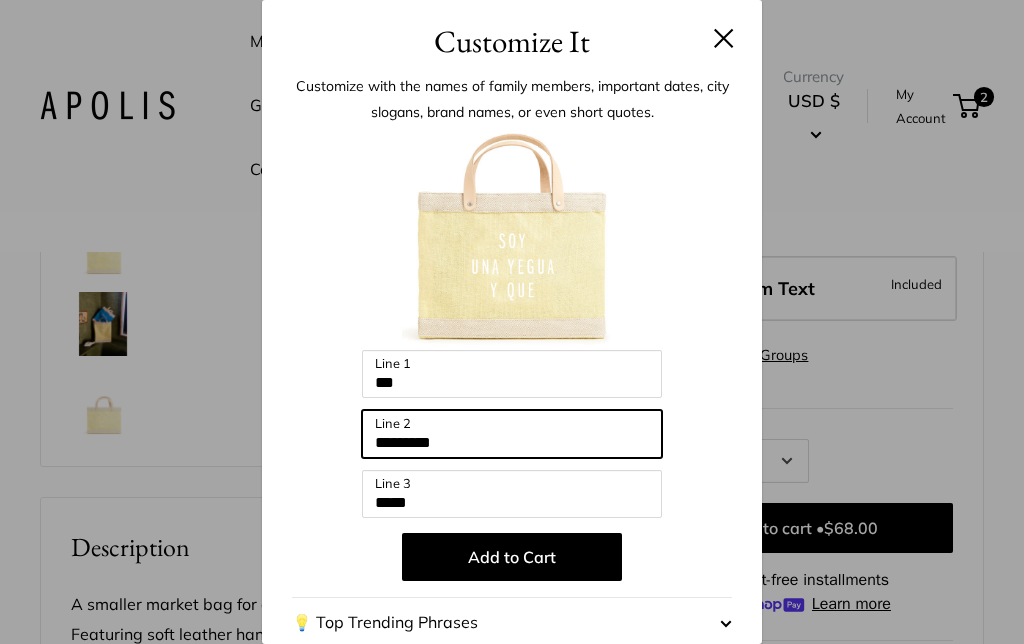 type on "*********" 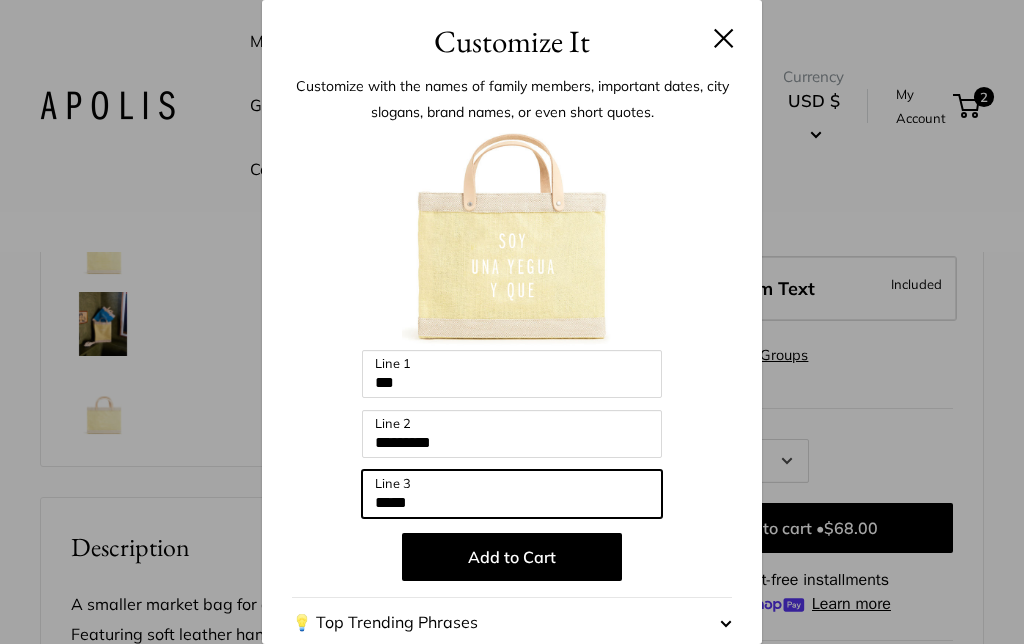 click on "*****" at bounding box center [512, 494] 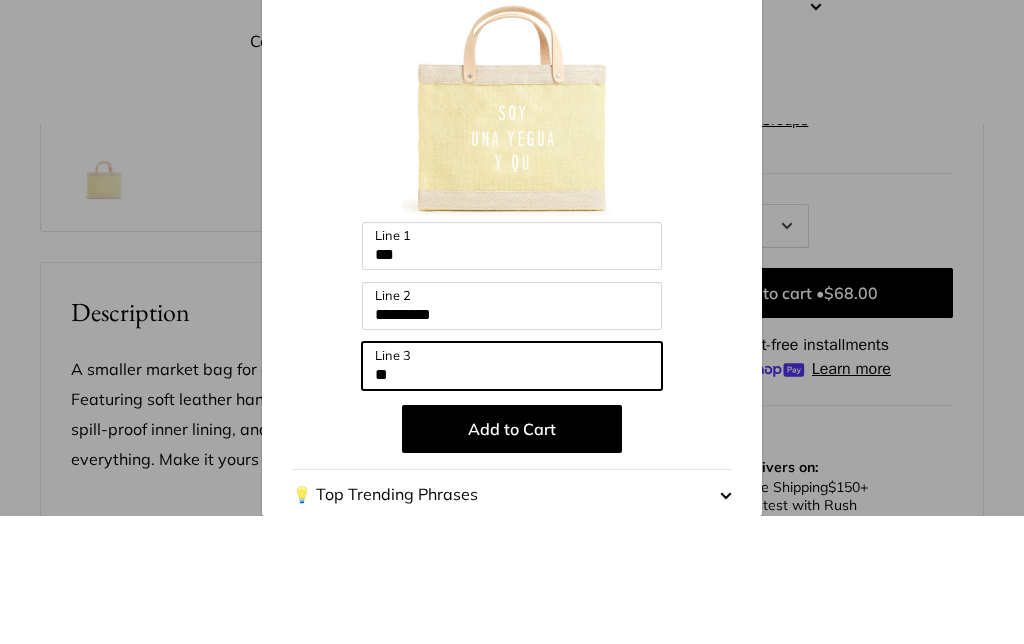 type on "*" 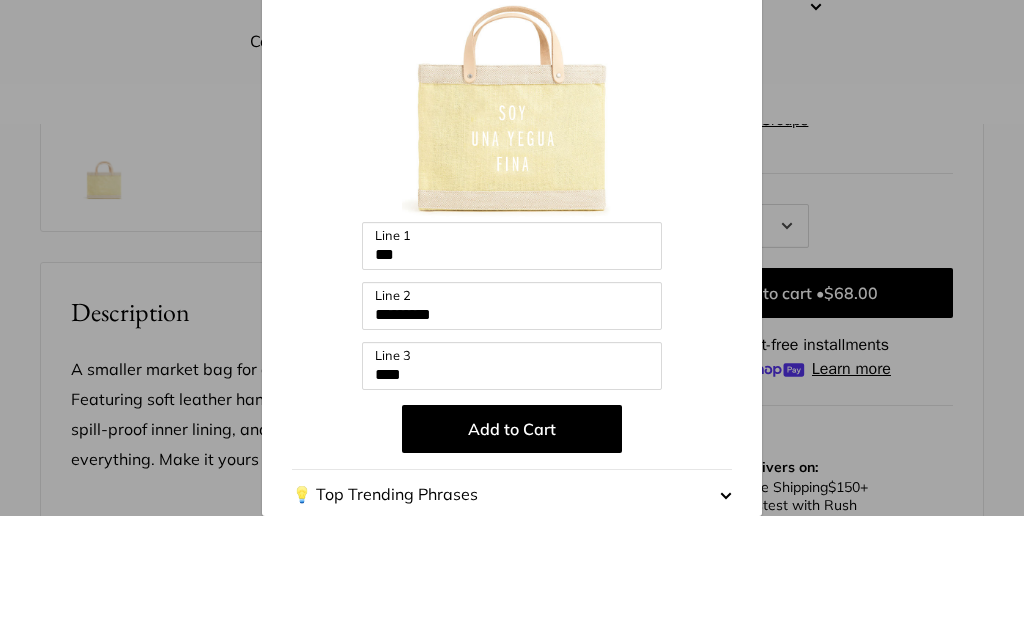 scroll, scrollTop: 676, scrollLeft: 0, axis: vertical 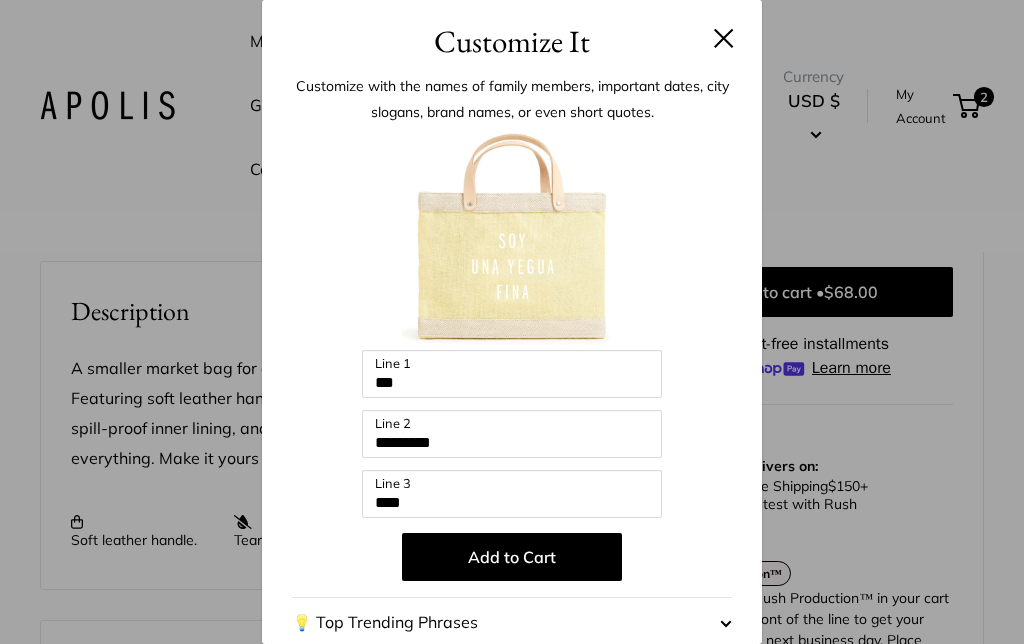 type on "****" 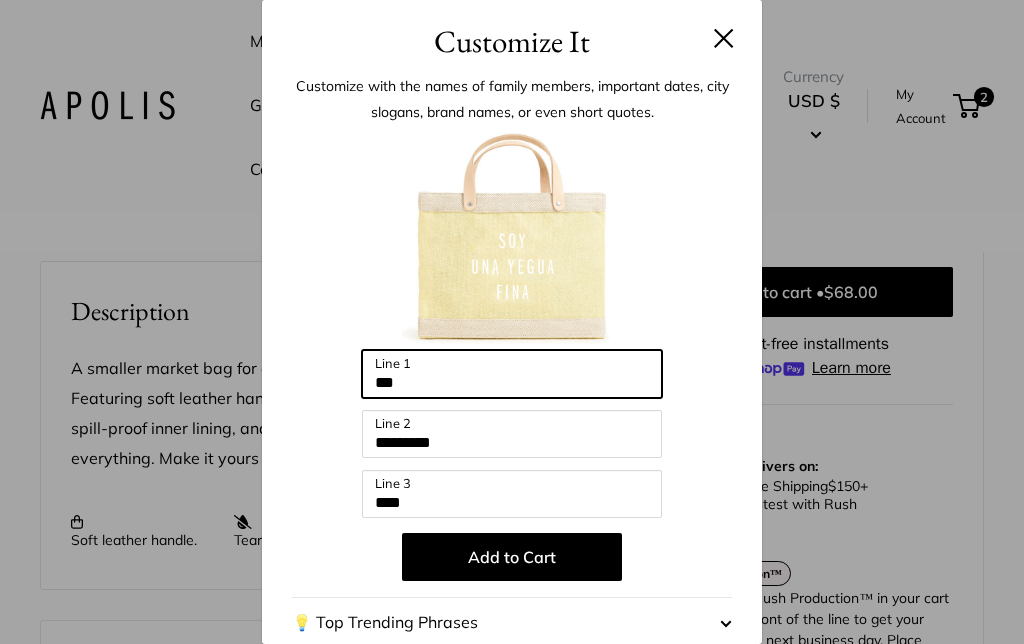 click on "***" at bounding box center [512, 374] 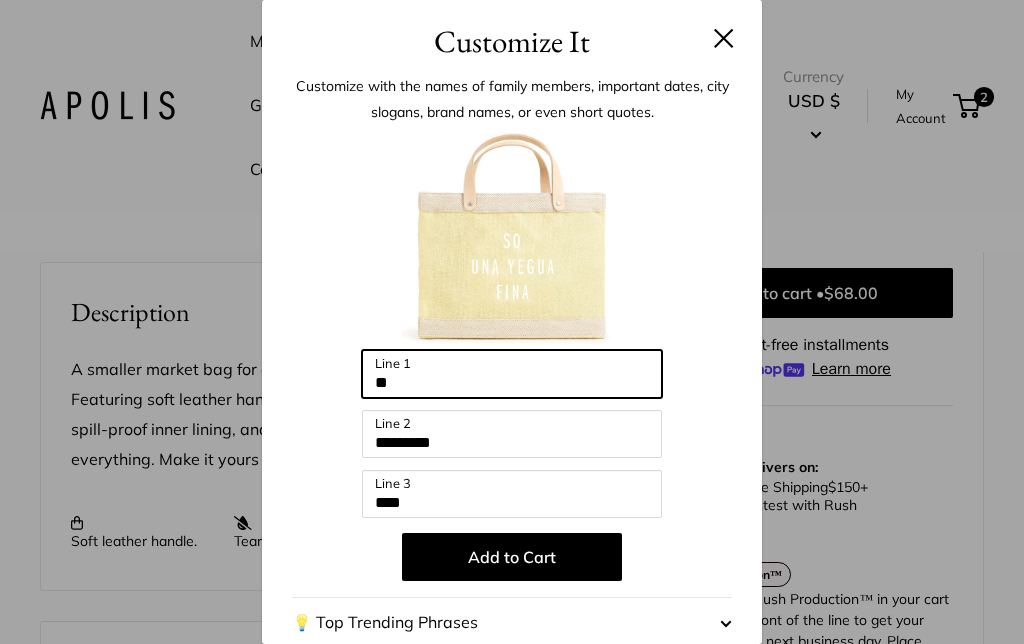 type on "*" 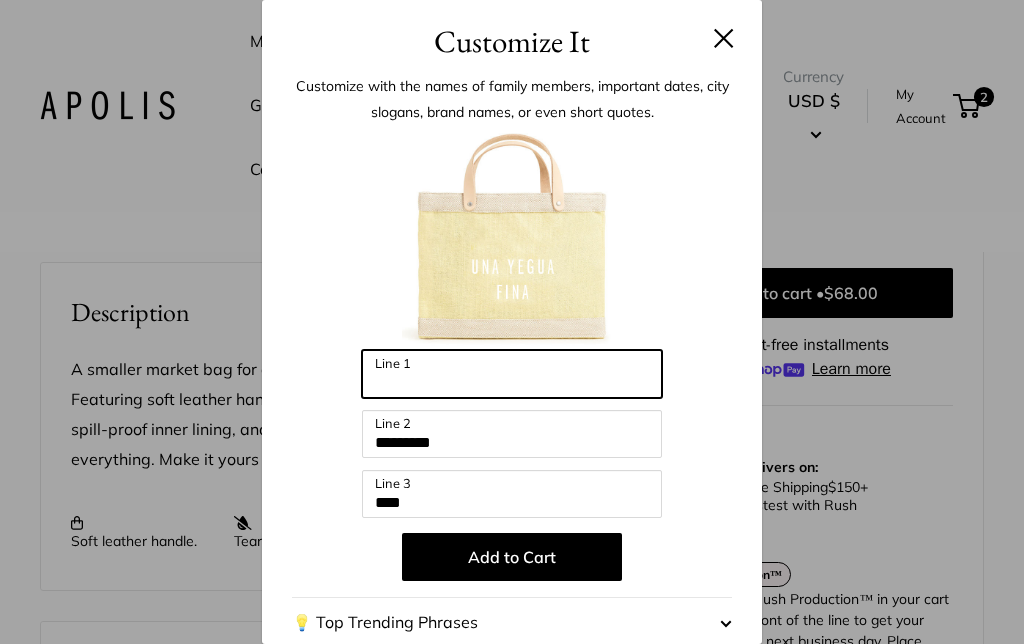 type 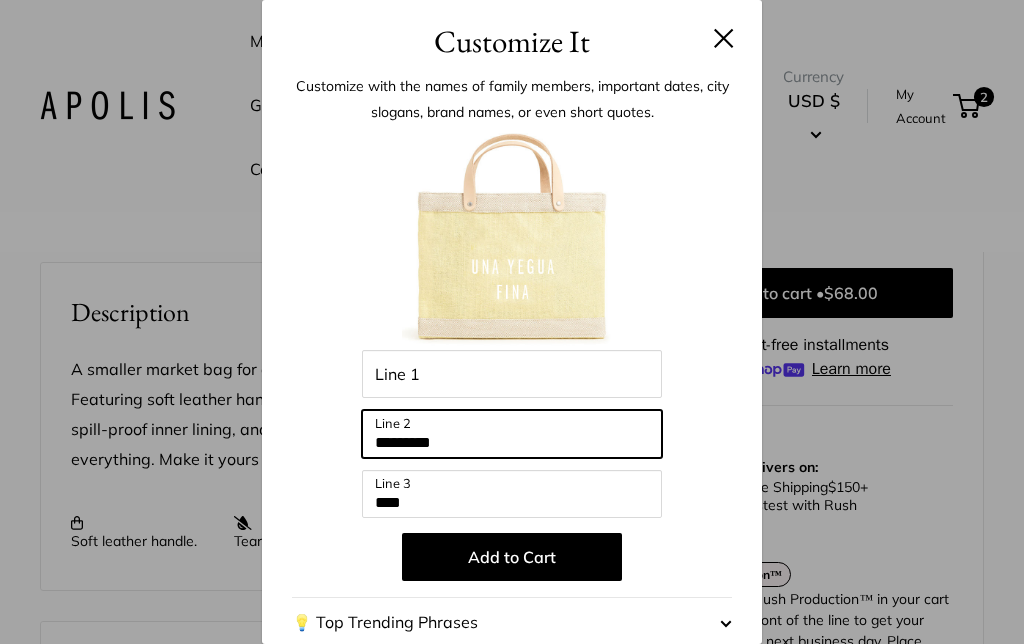 click on "*********" at bounding box center [512, 434] 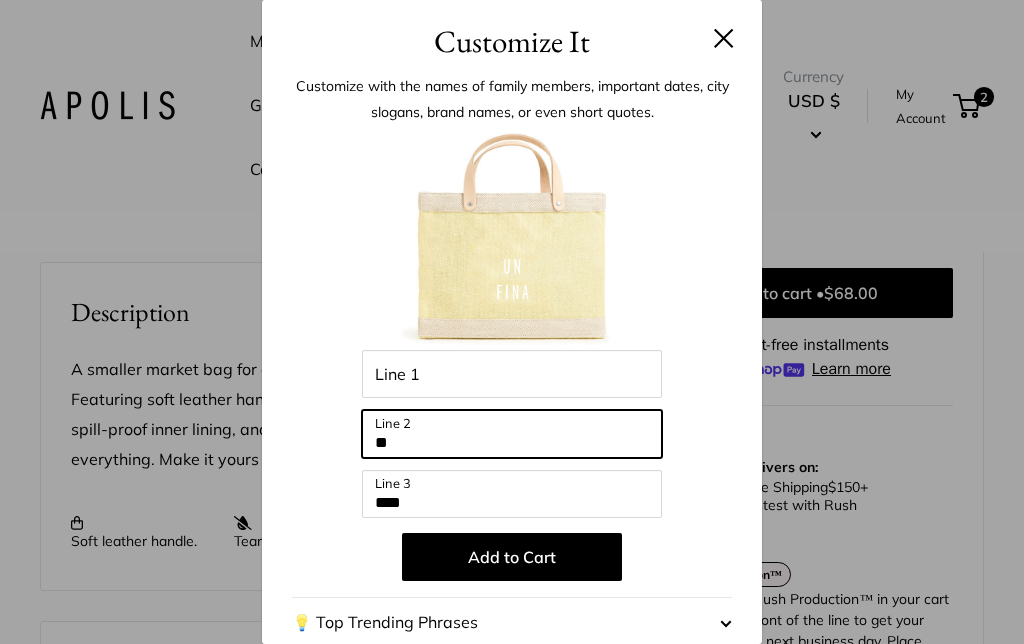 type on "*" 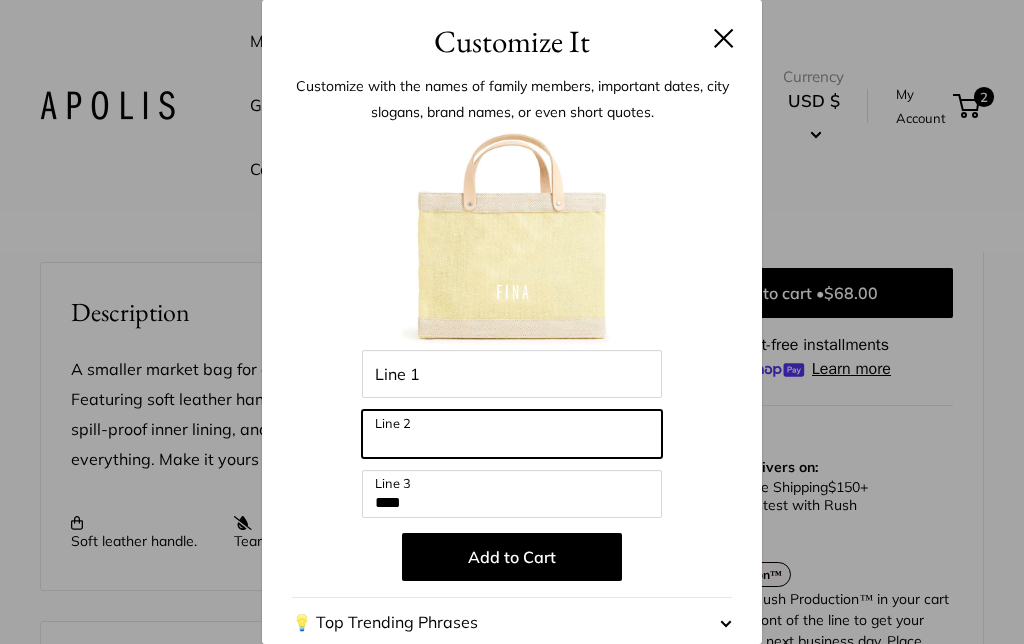 scroll, scrollTop: 16, scrollLeft: 0, axis: vertical 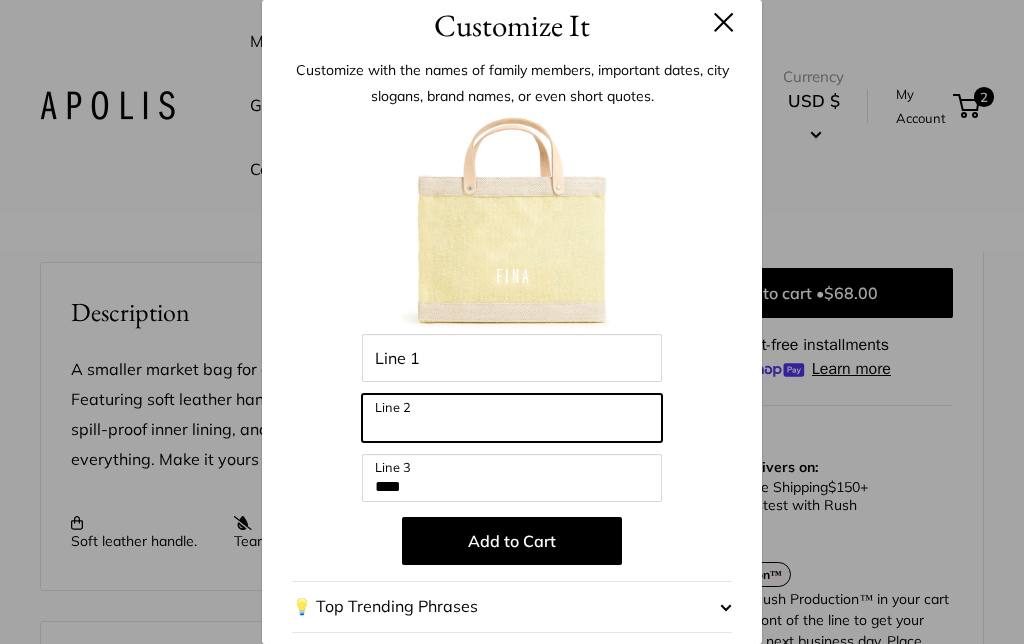 type 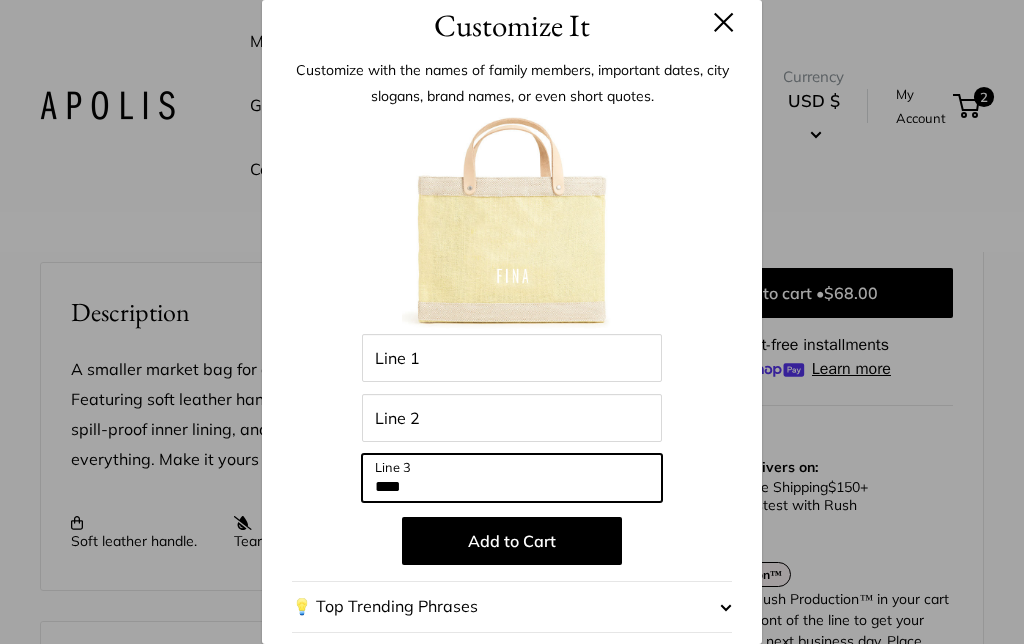 click on "Enter 39 letters
Line 1
Line 2
****
Line 3
Add to Cart
💡 Top Trending Phrases
Looking for inspiration? Select one of these: My Serotonin Levels Are Low Tulum Air To Tahoe Sky I'm Not Meant To Live Uncomfortably Raise Kind Humans It's All In The Bag "ABC" (Monogram your initials) Neighborhood State Country The Smiths, est. 2008" at bounding box center [512, 404] 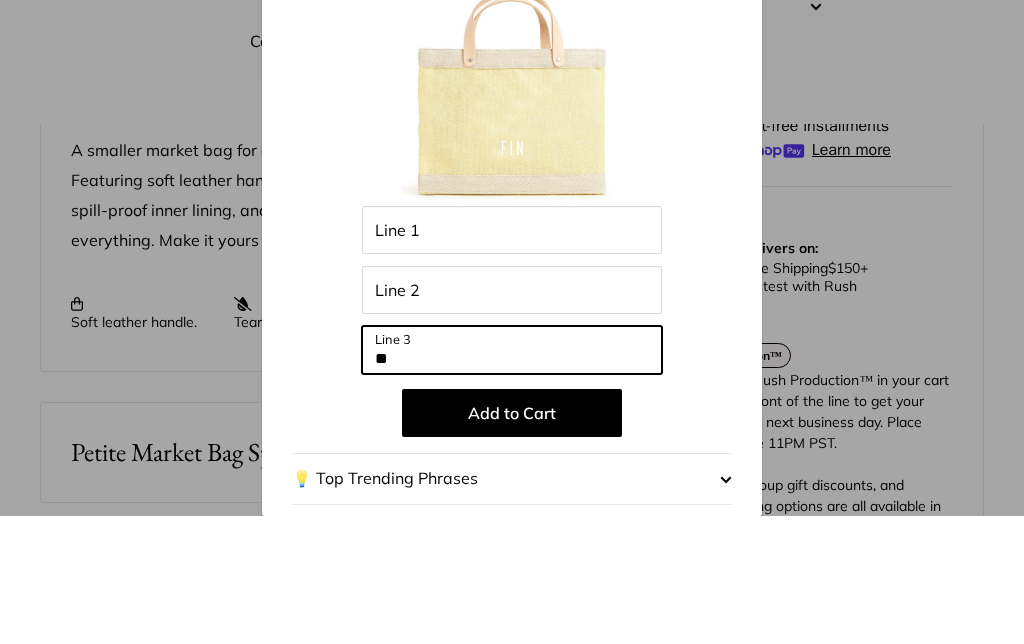 type on "*" 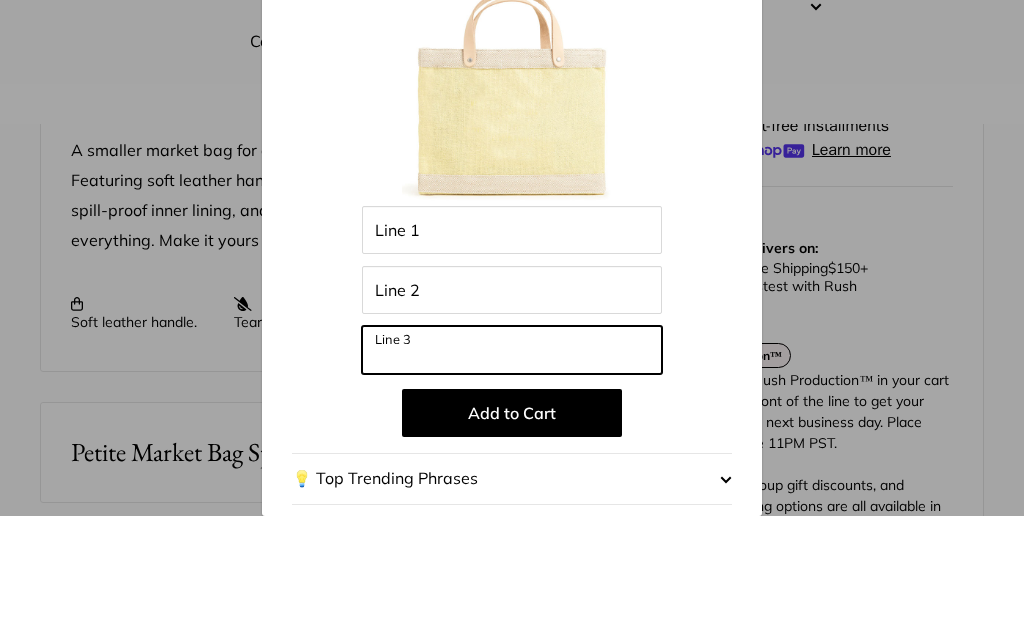 type 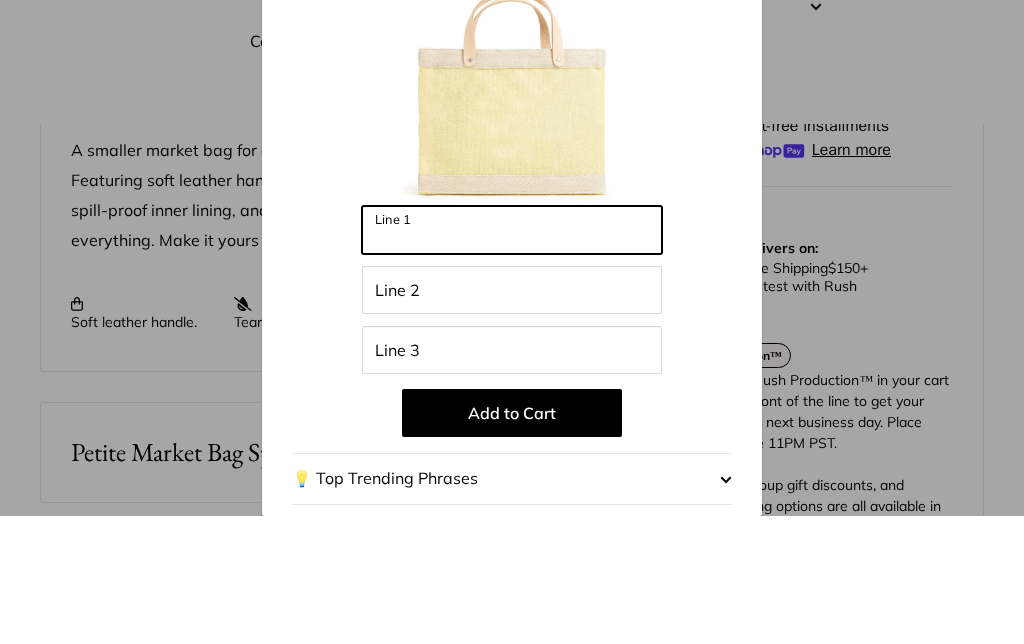 click on "Line 1" at bounding box center [512, 358] 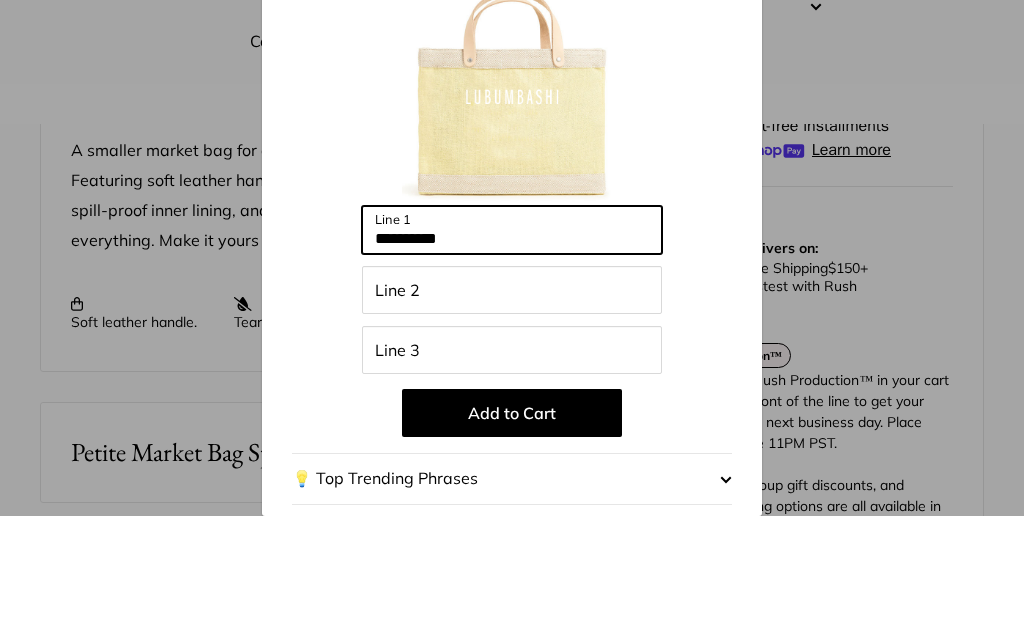 type on "**********" 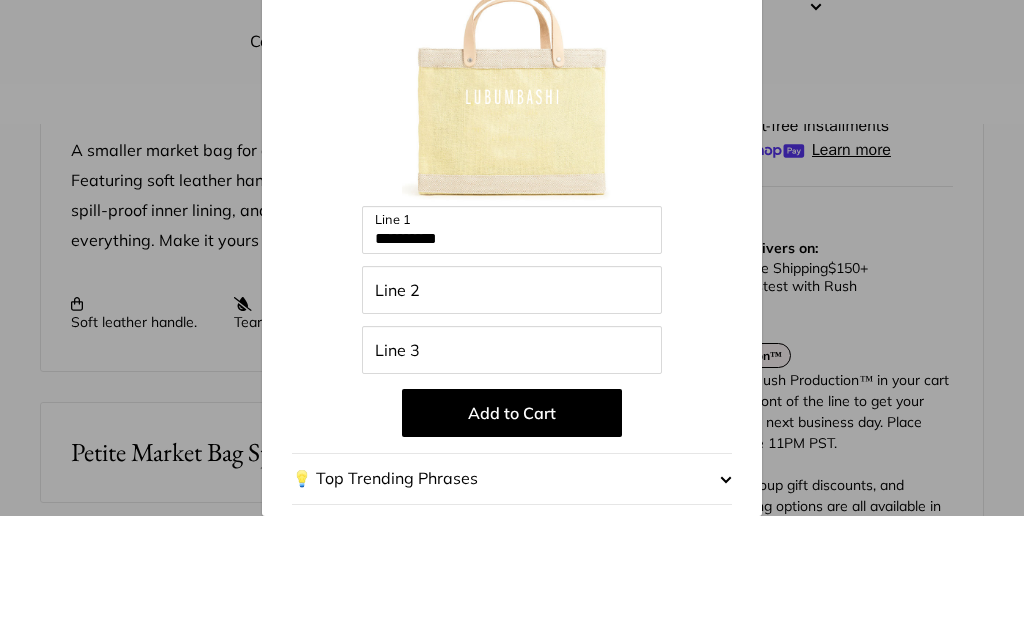 click on "Line 2" at bounding box center [512, 418] 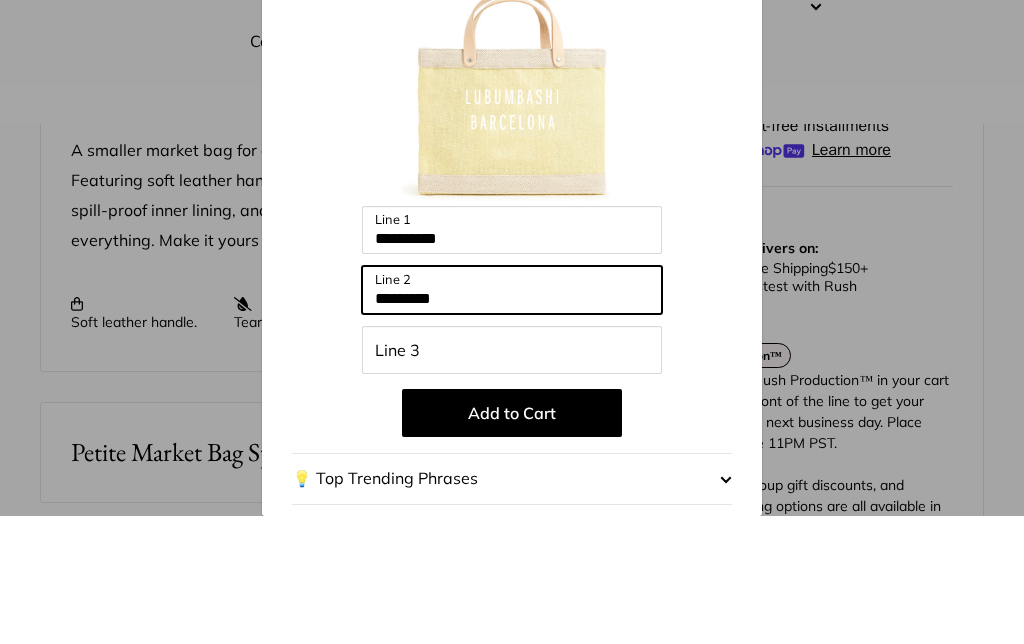 type on "*********" 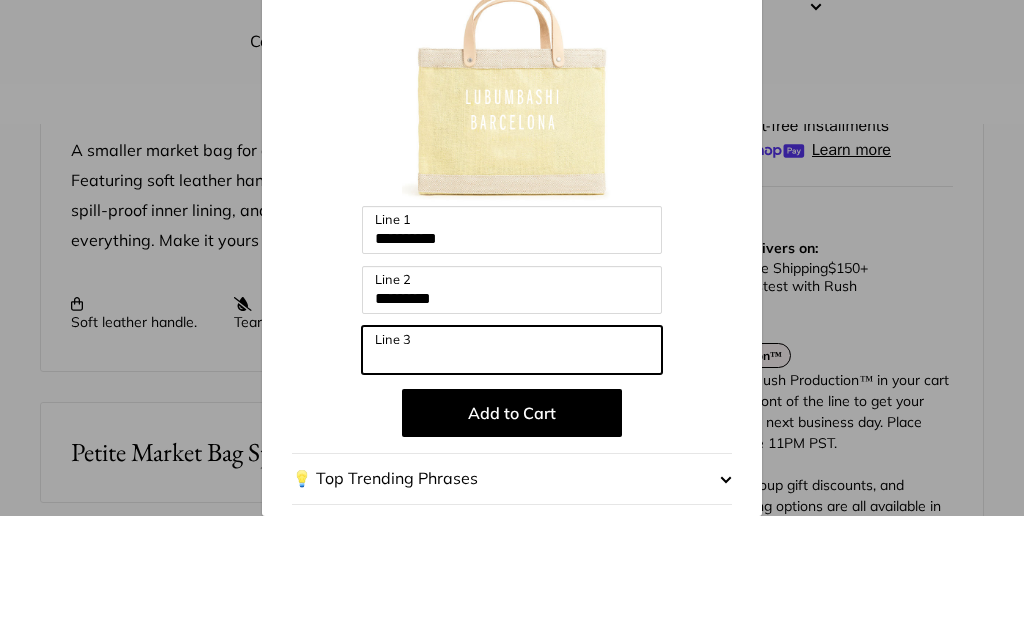 click on "Line 3" at bounding box center (512, 478) 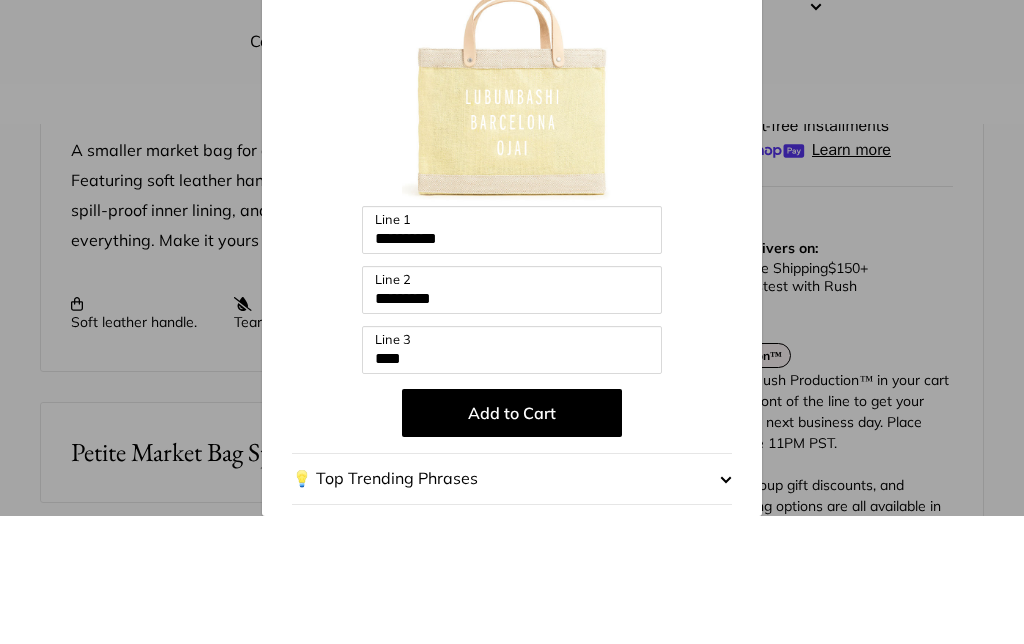 scroll, scrollTop: 895, scrollLeft: 0, axis: vertical 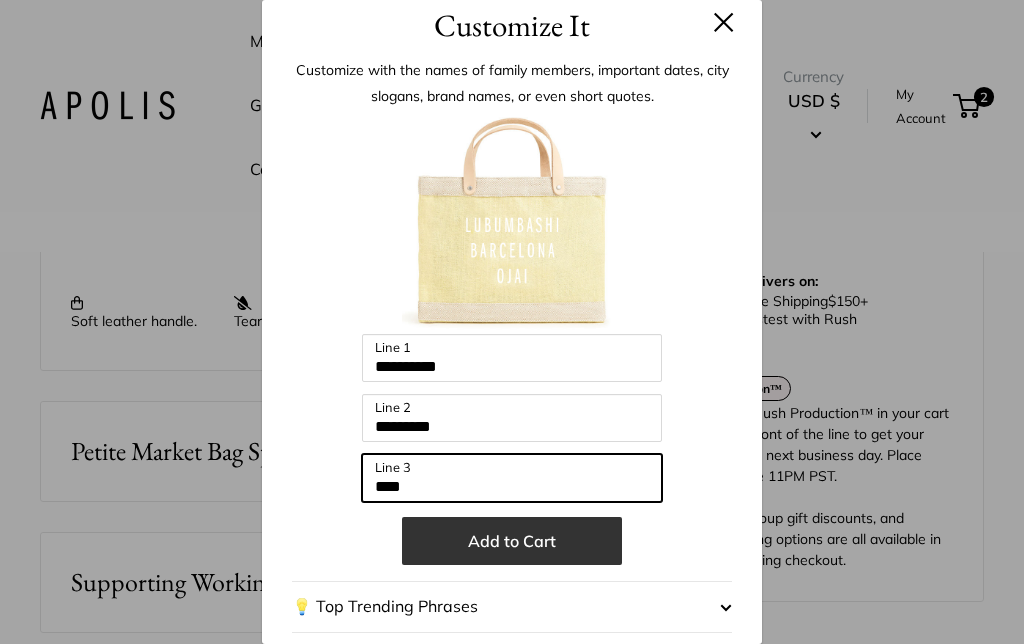 type on "****" 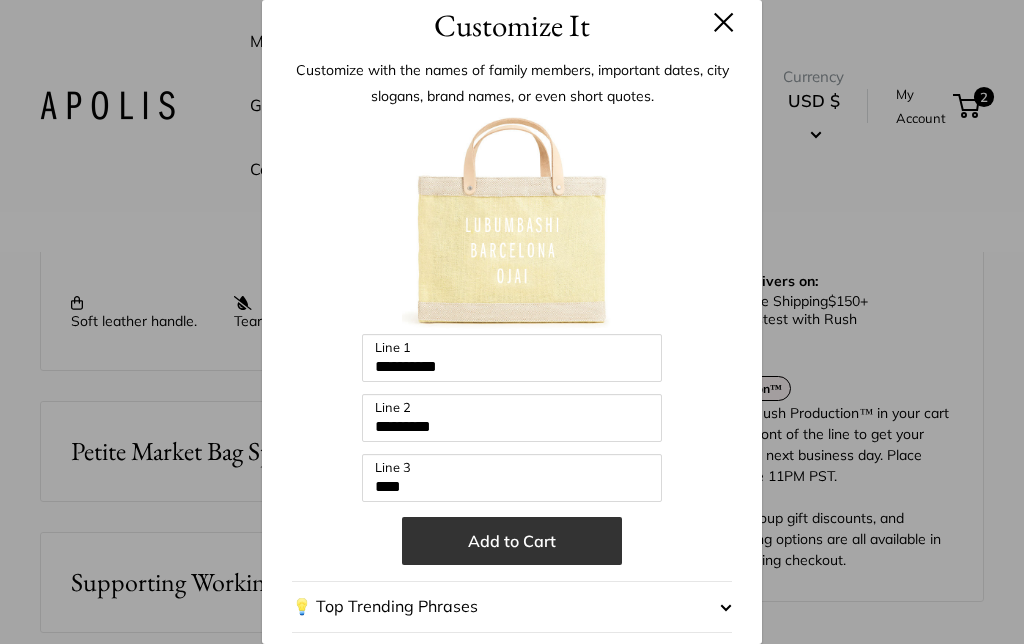 click on "Add to Cart" at bounding box center (512, 541) 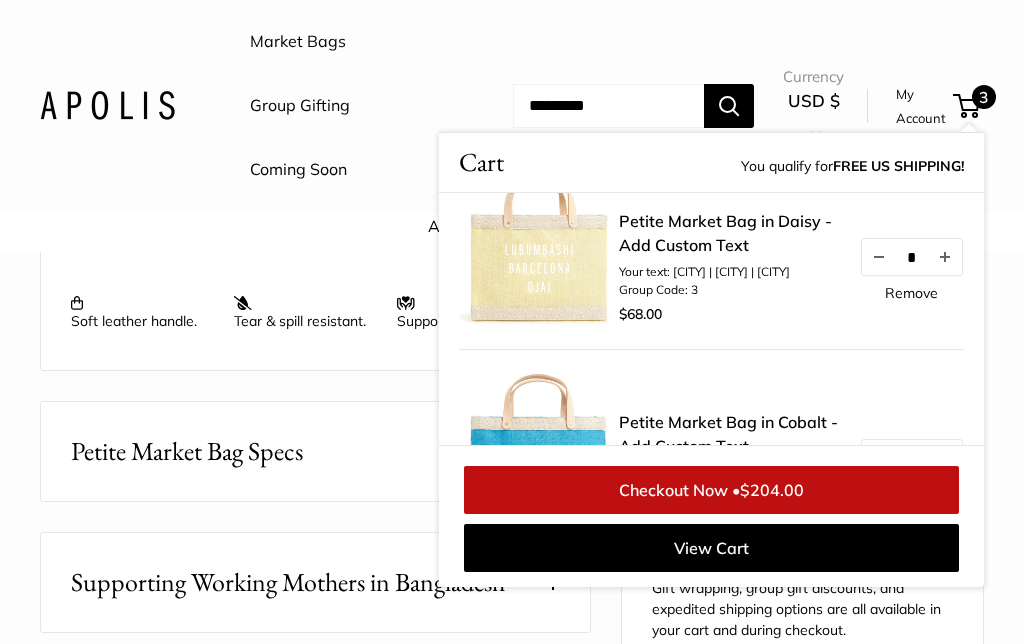 scroll, scrollTop: 0, scrollLeft: 0, axis: both 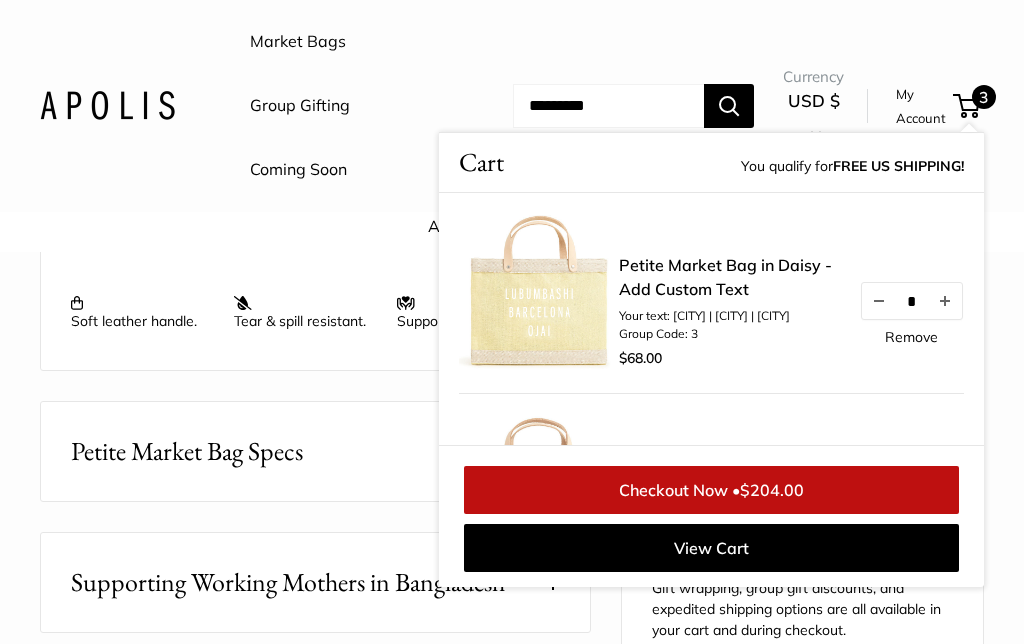 click on "Market Bags Group Gifting Coming Soon
Need help?
Text Us:  20919
hello@apolisglobal.com
Follow Us
Facebook
Twitter
Instagram
Pinterest
YouTube
Vimeo
Tumblr
Market Bags Group Gifting Coming Soon" at bounding box center (512, 106) 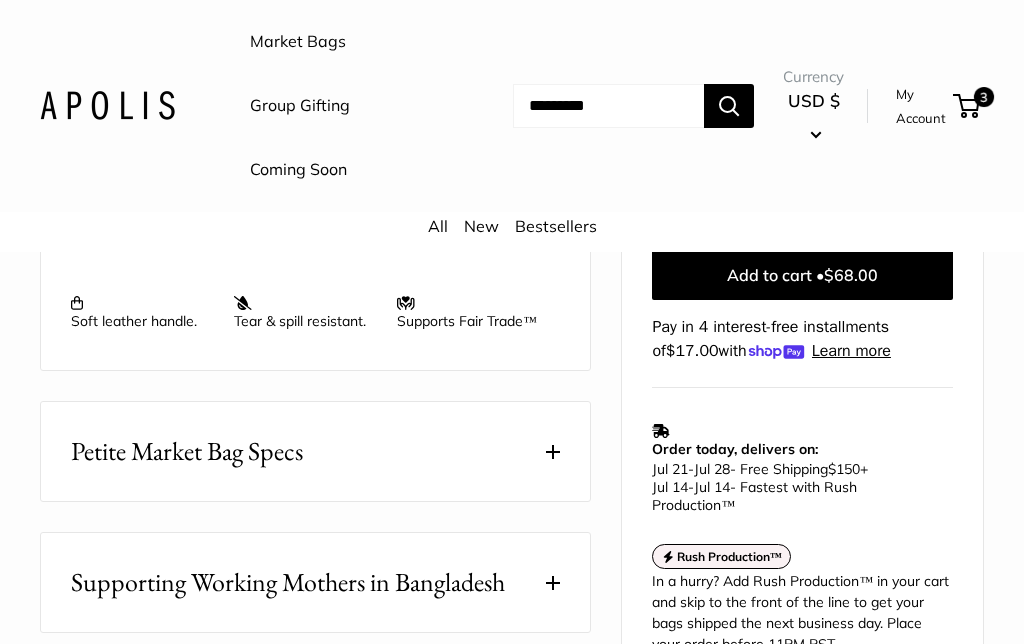scroll, scrollTop: 797, scrollLeft: 0, axis: vertical 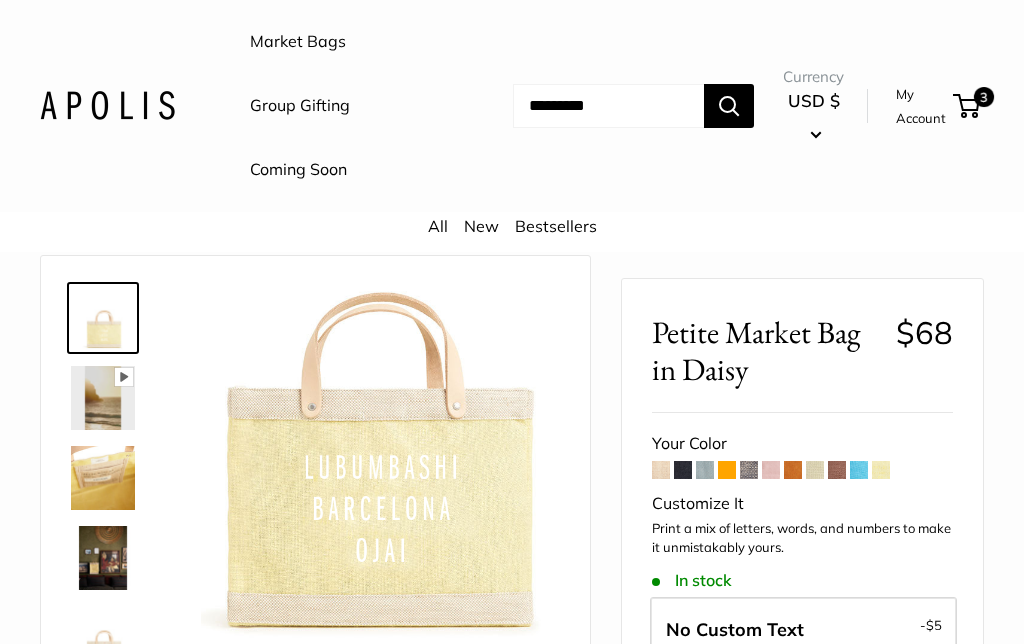 click at bounding box center (837, 470) 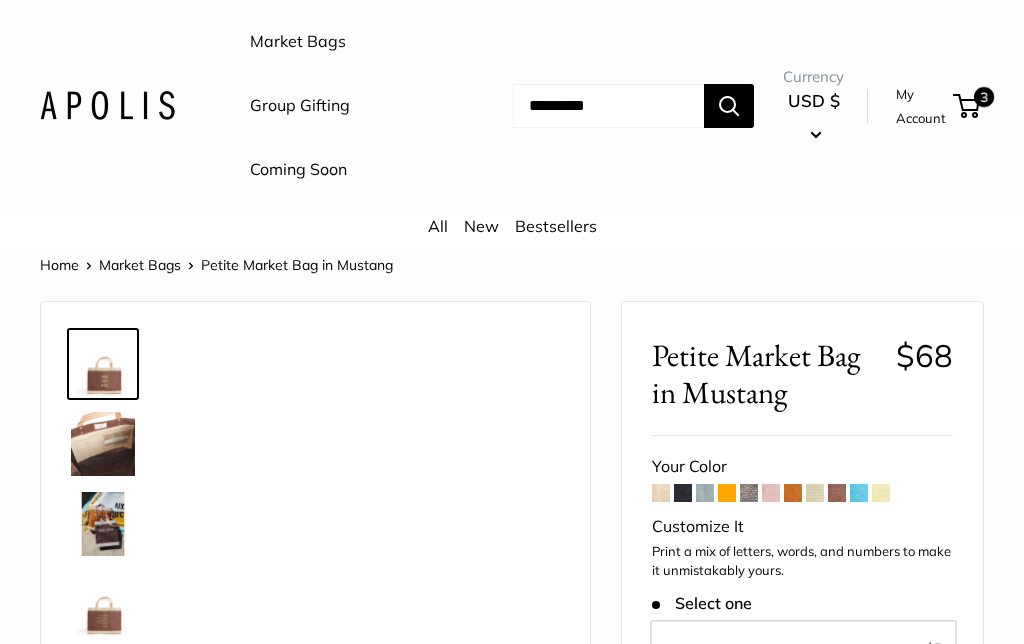scroll, scrollTop: 0, scrollLeft: 0, axis: both 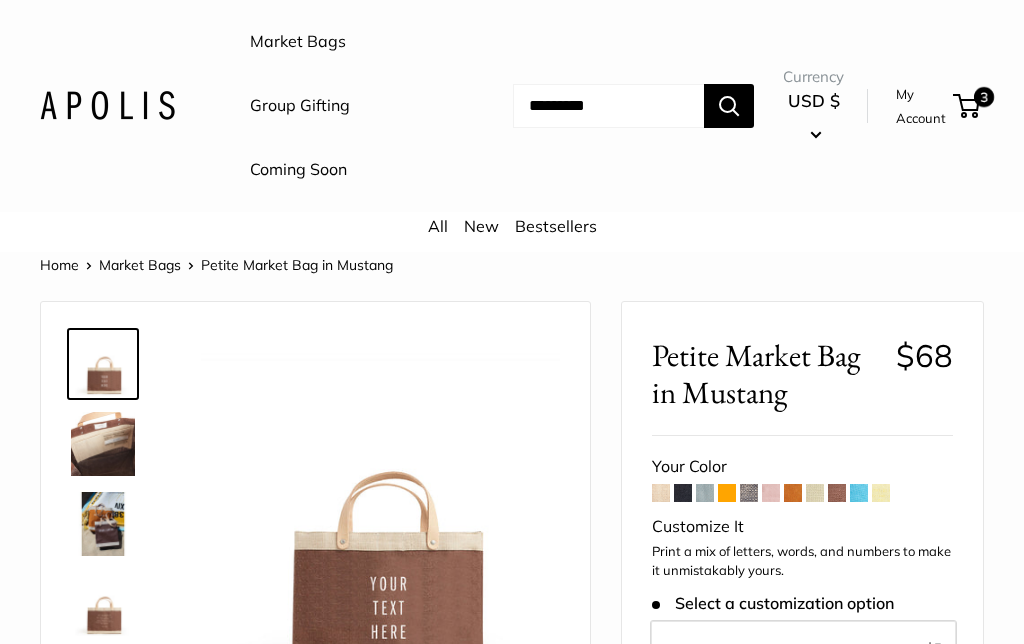 click at bounding box center (793, 493) 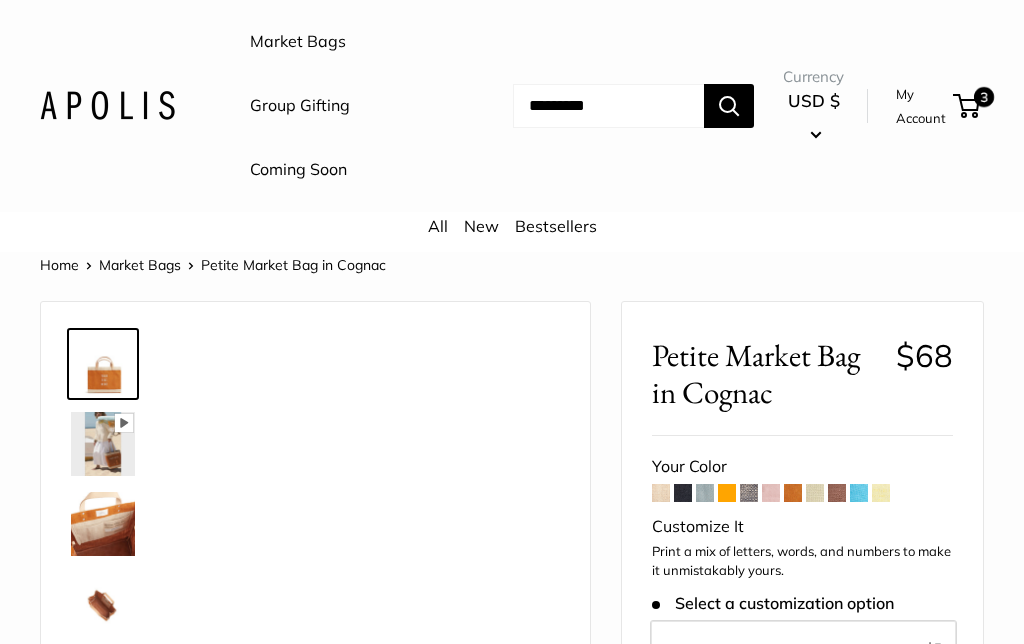 scroll, scrollTop: 0, scrollLeft: 0, axis: both 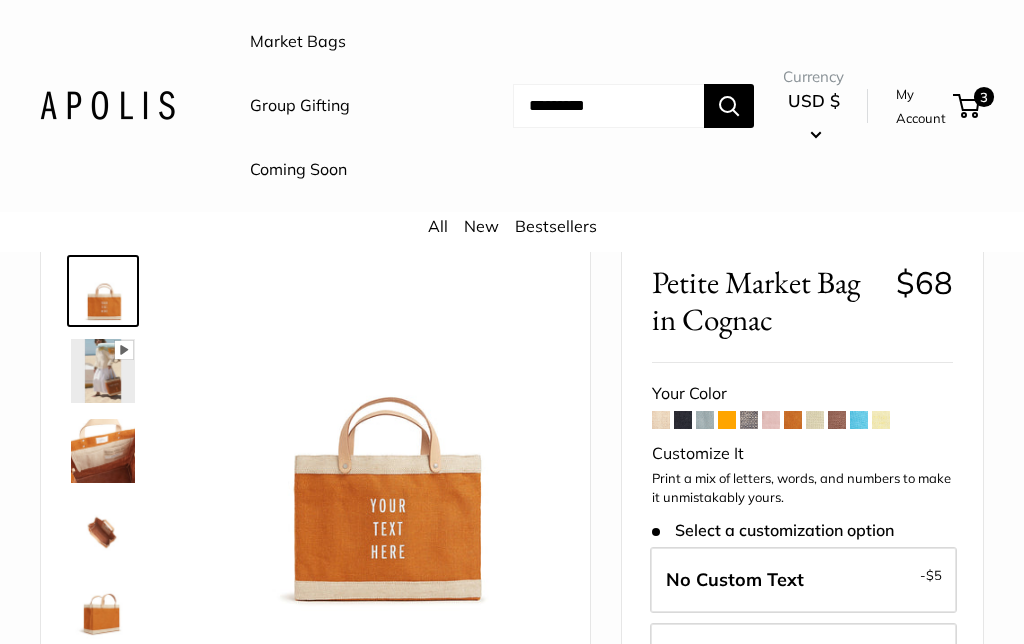 click at bounding box center [837, 420] 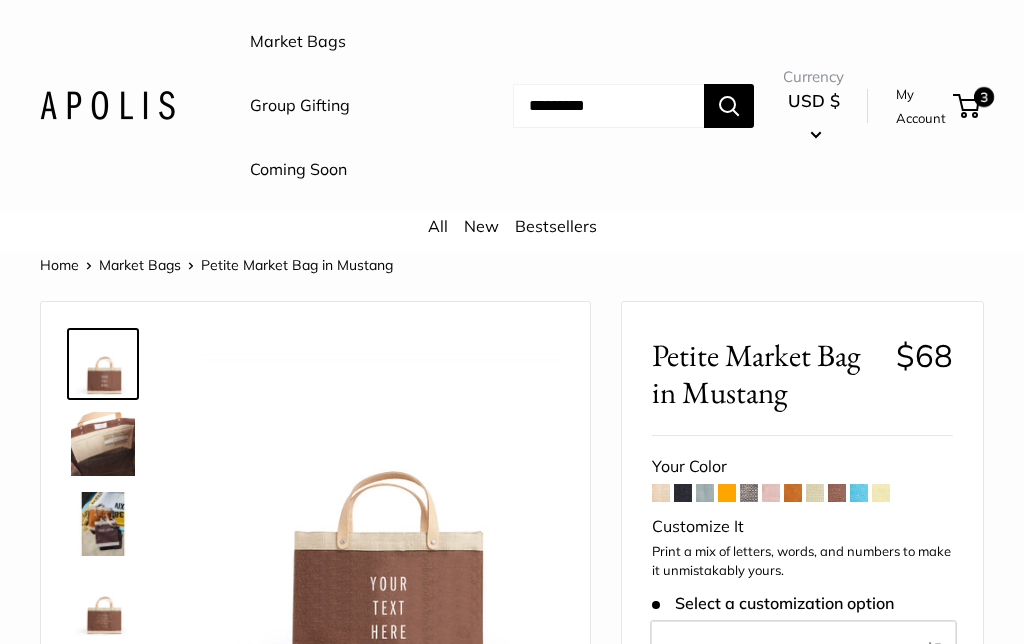 scroll, scrollTop: 0, scrollLeft: 0, axis: both 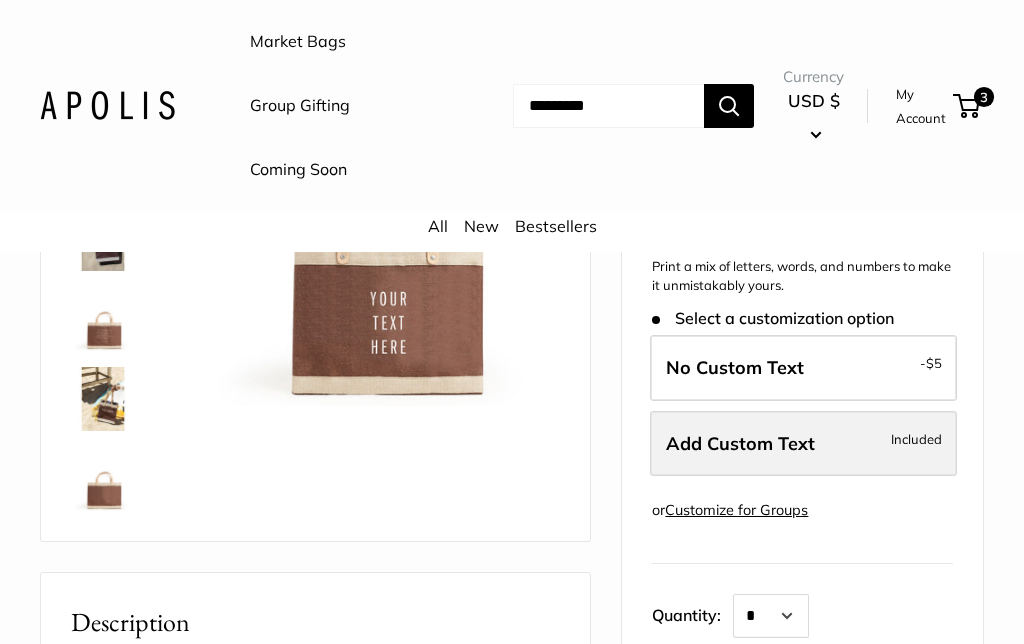 click on "Add Custom Text
Included" at bounding box center [803, 444] 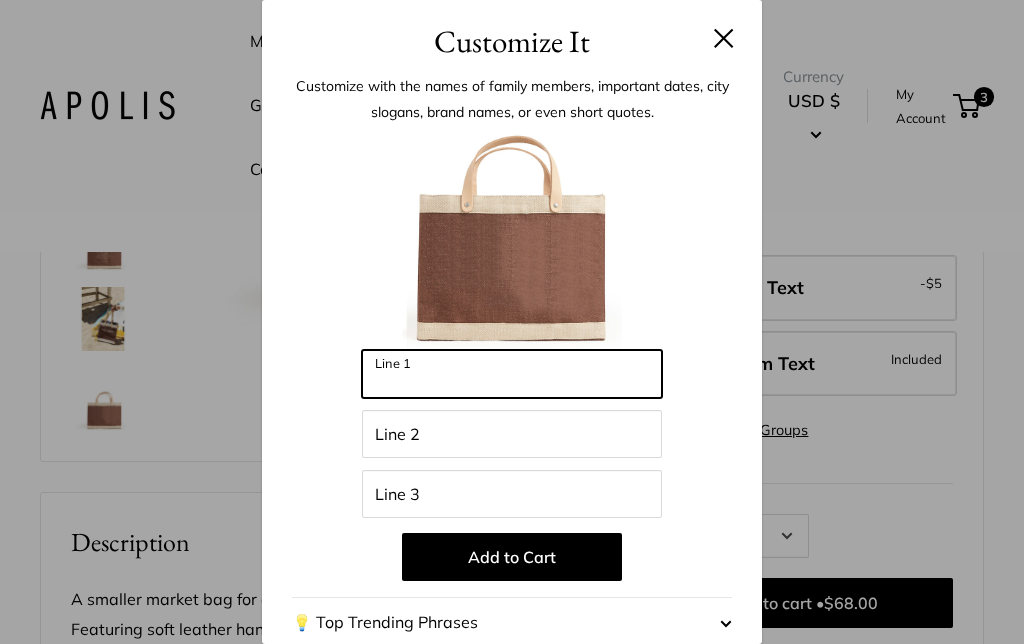 click on "Line 1" at bounding box center [512, 374] 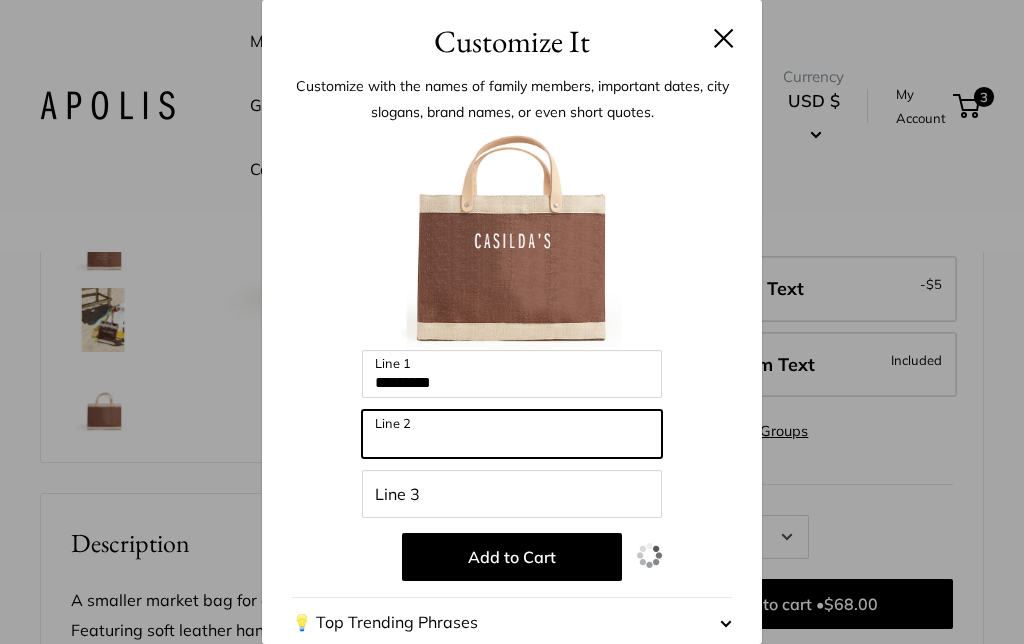 click on "Line 2" at bounding box center (512, 434) 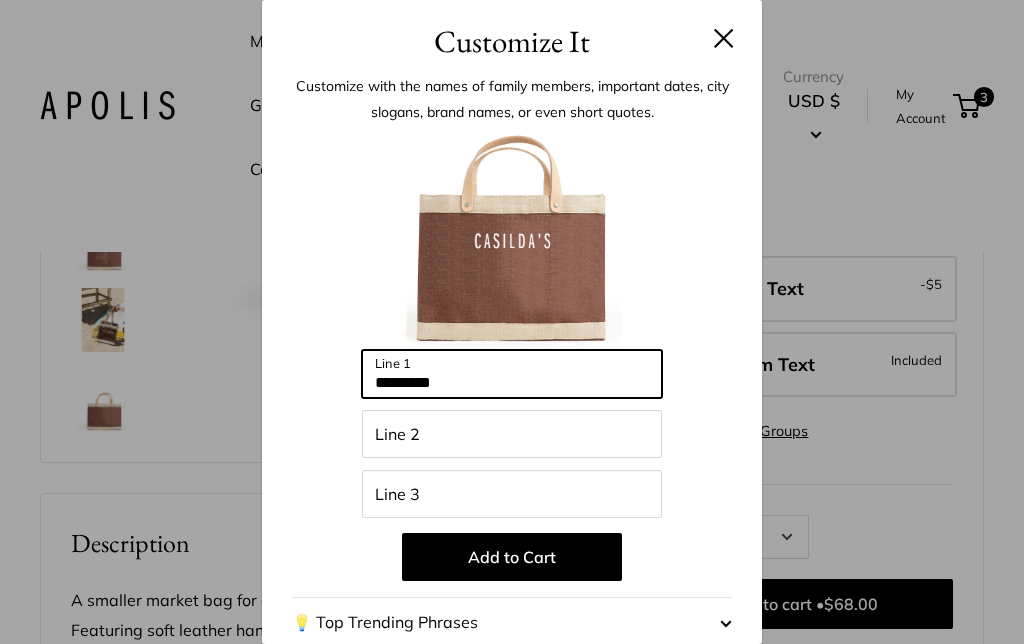 click on "*********" at bounding box center [512, 374] 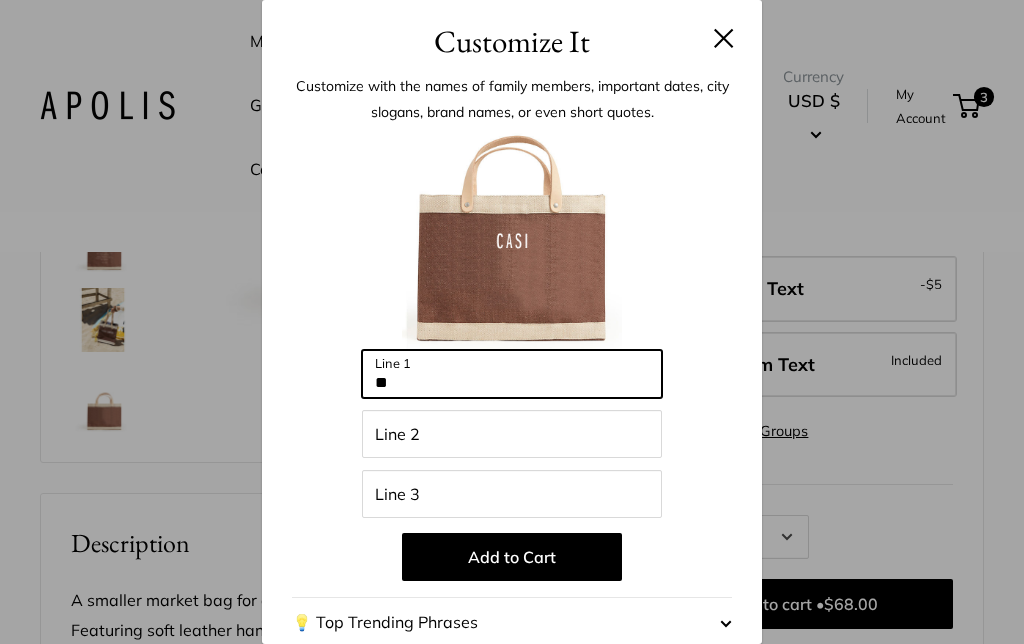 type on "*" 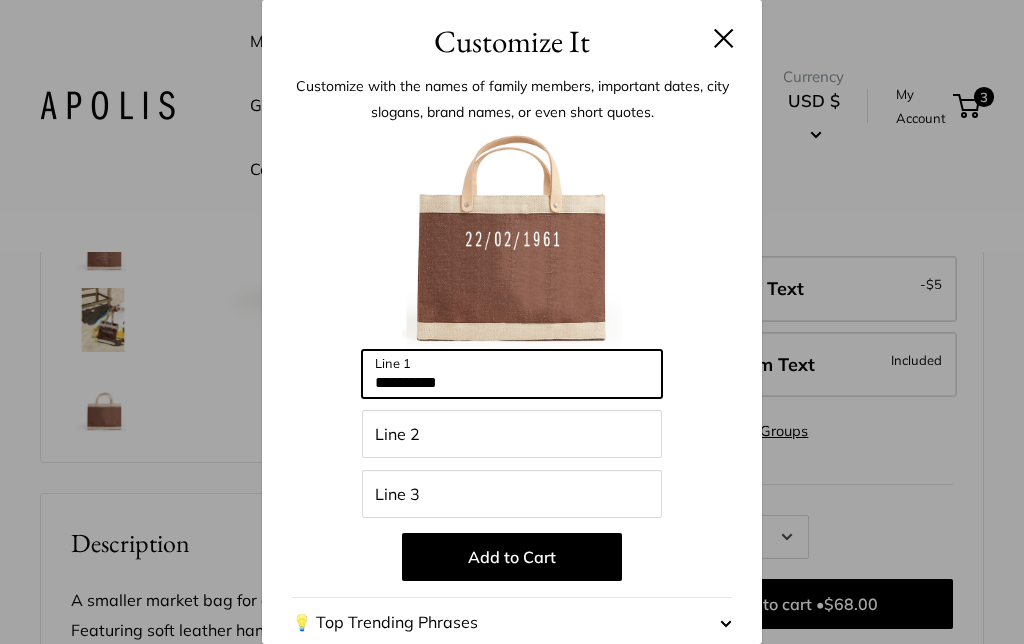 type on "**********" 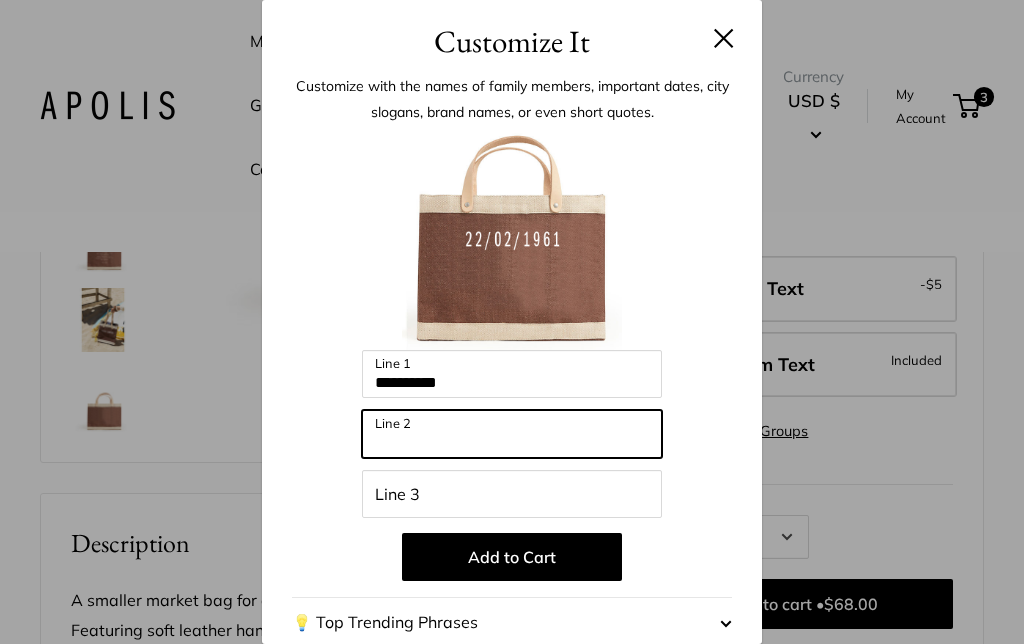 click on "Line 2" at bounding box center [512, 434] 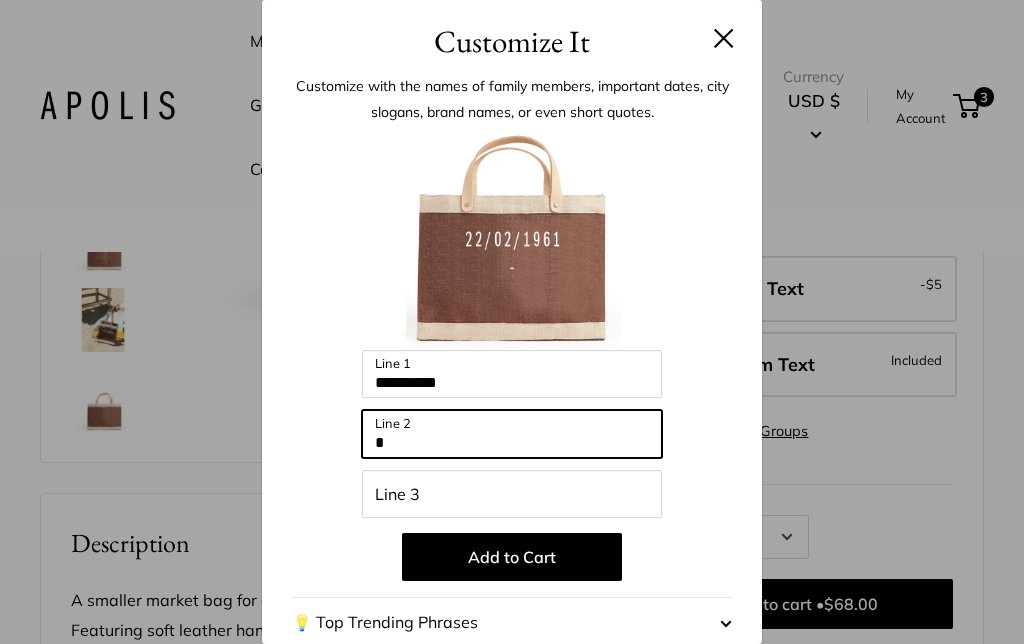 type on "*" 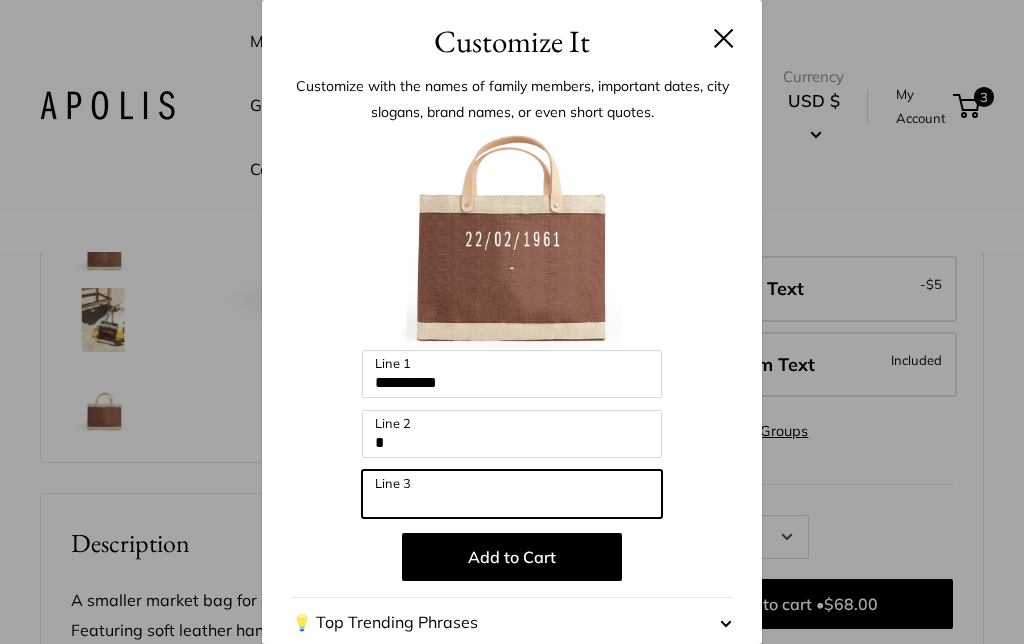 click on "Line 3" at bounding box center (512, 494) 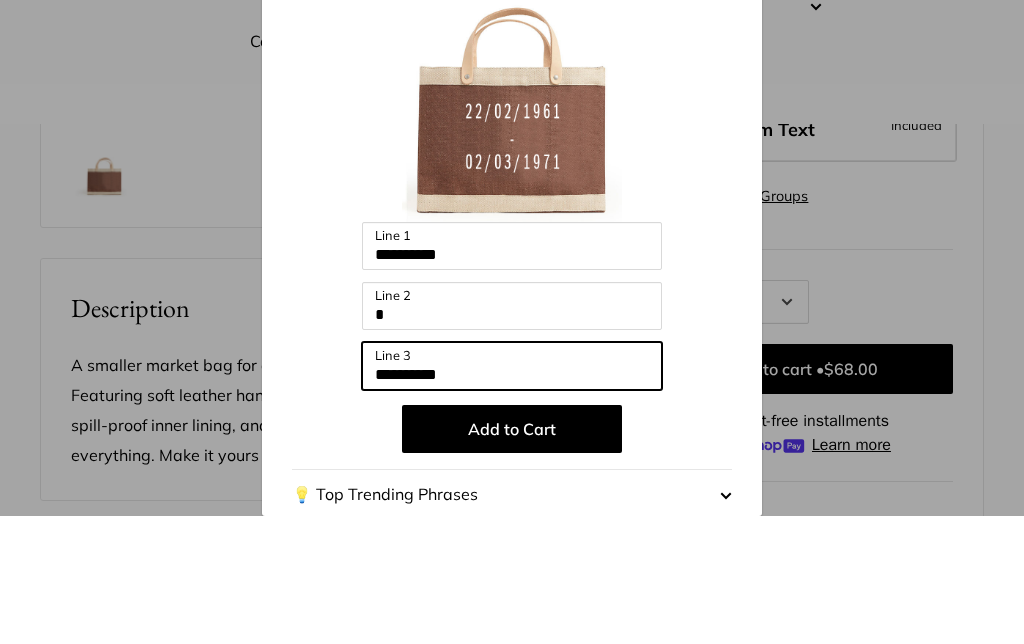type on "**********" 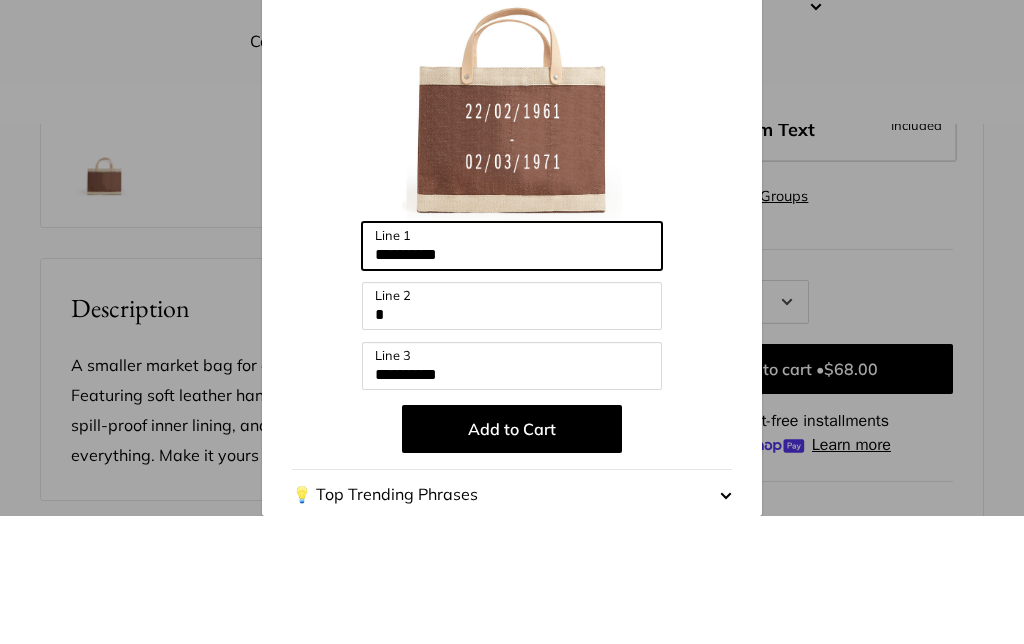 click on "**********" at bounding box center (512, 374) 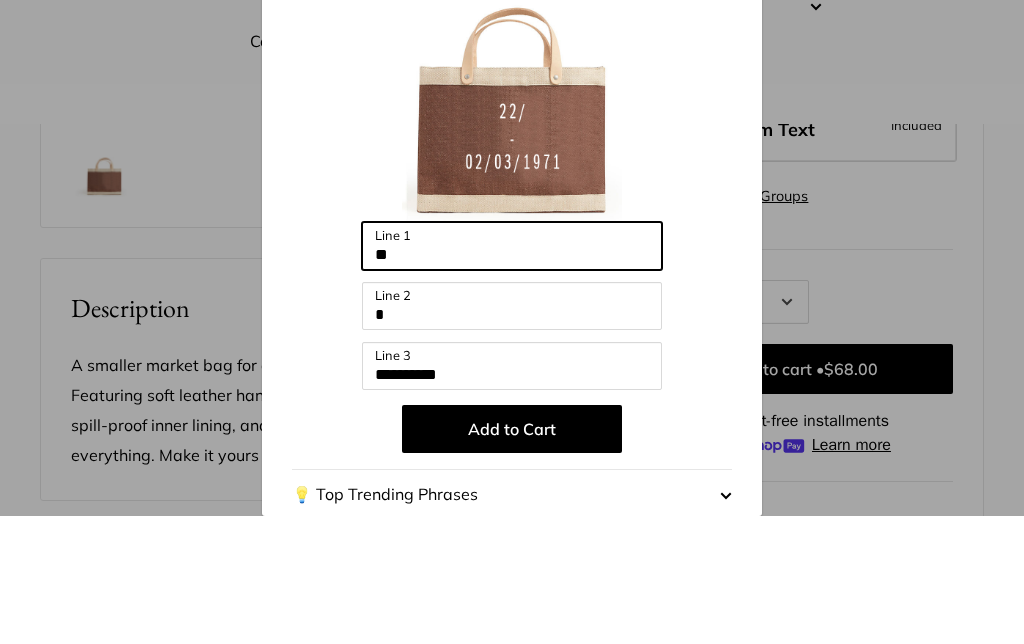 type on "*" 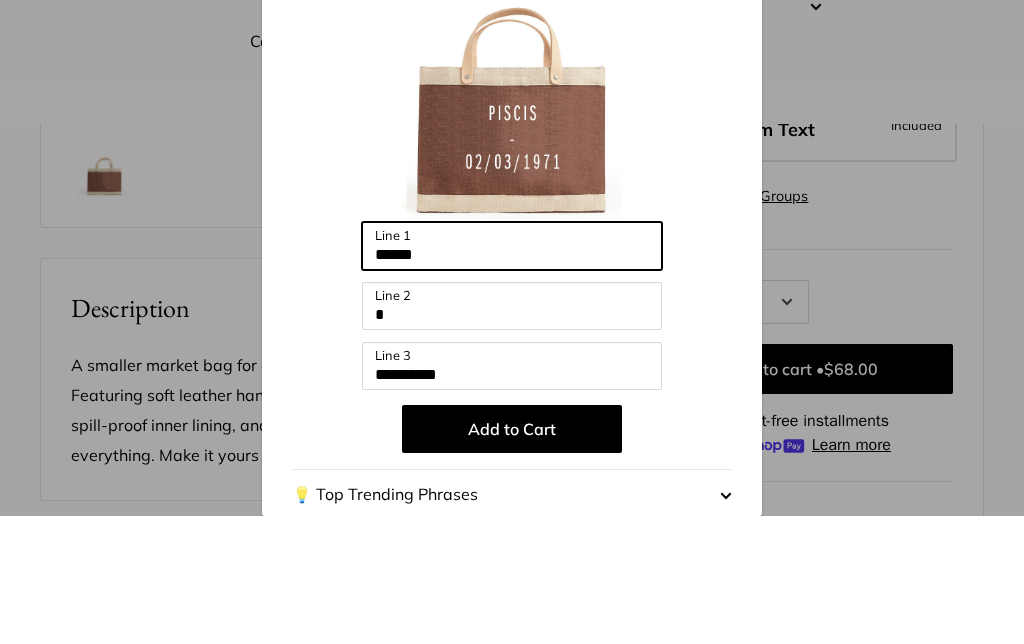 type on "******" 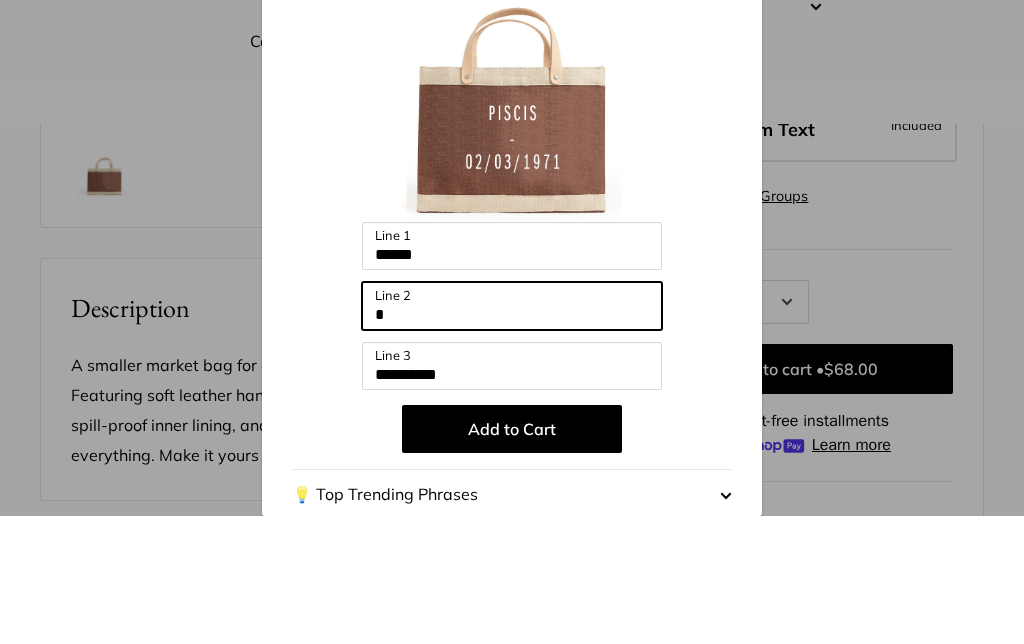 click on "*" at bounding box center (512, 434) 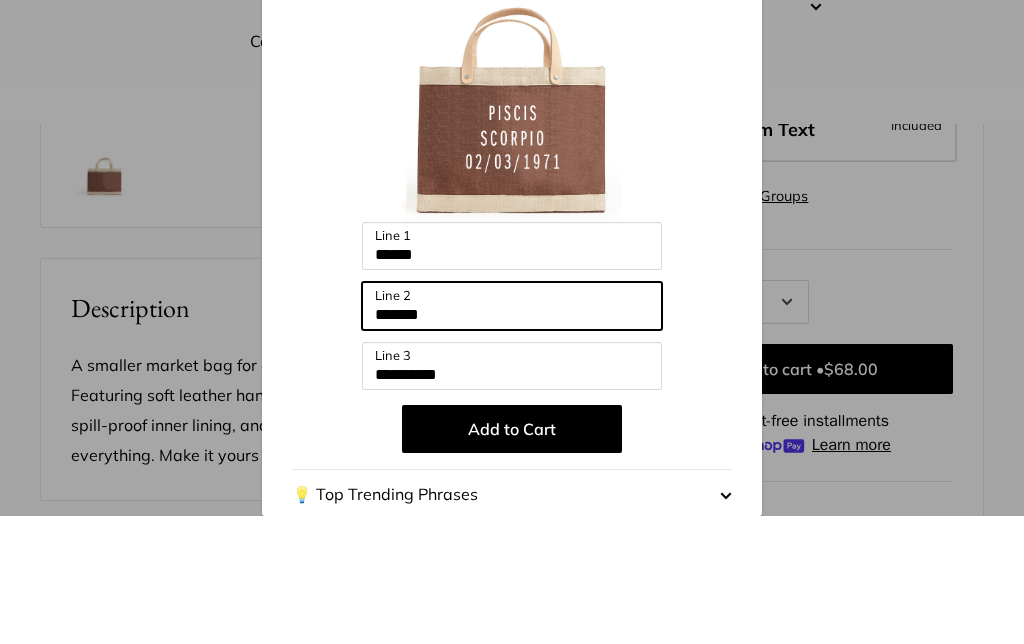 type on "*******" 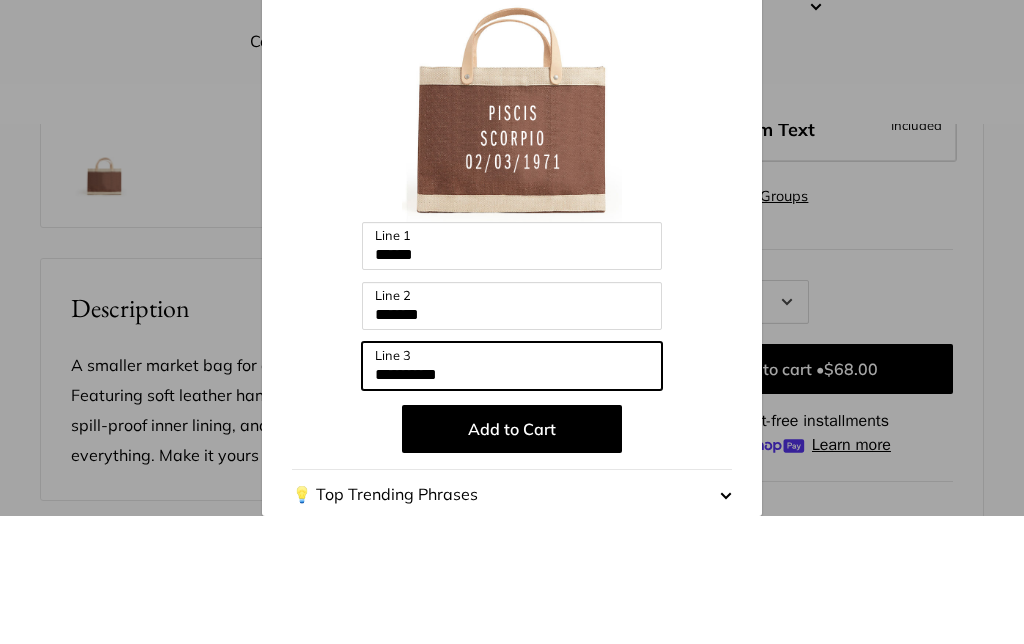 click on "**********" at bounding box center (512, 494) 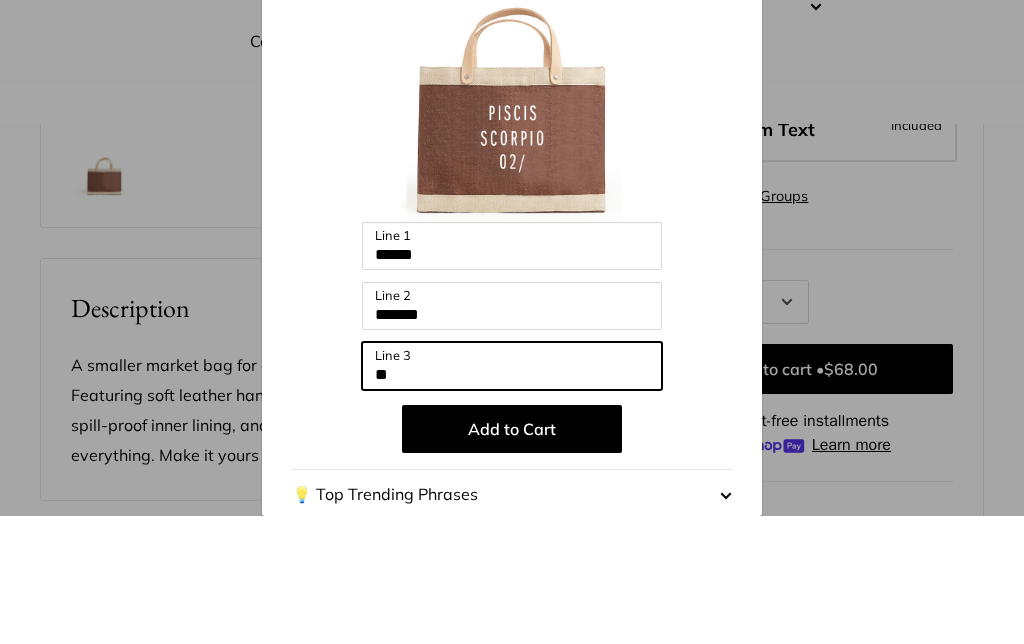 type on "*" 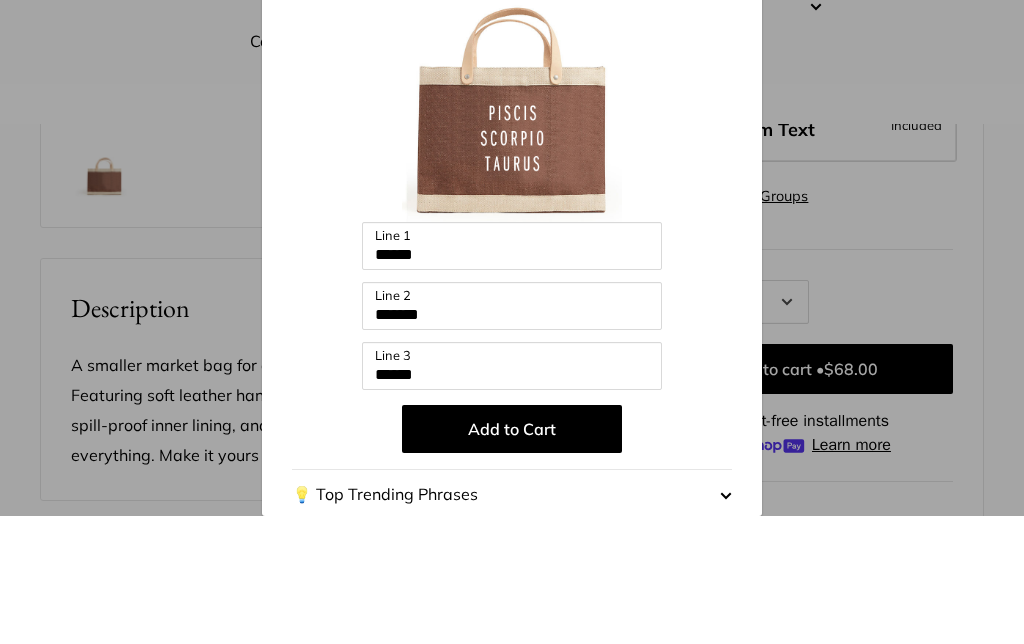 scroll, scrollTop: 600, scrollLeft: 0, axis: vertical 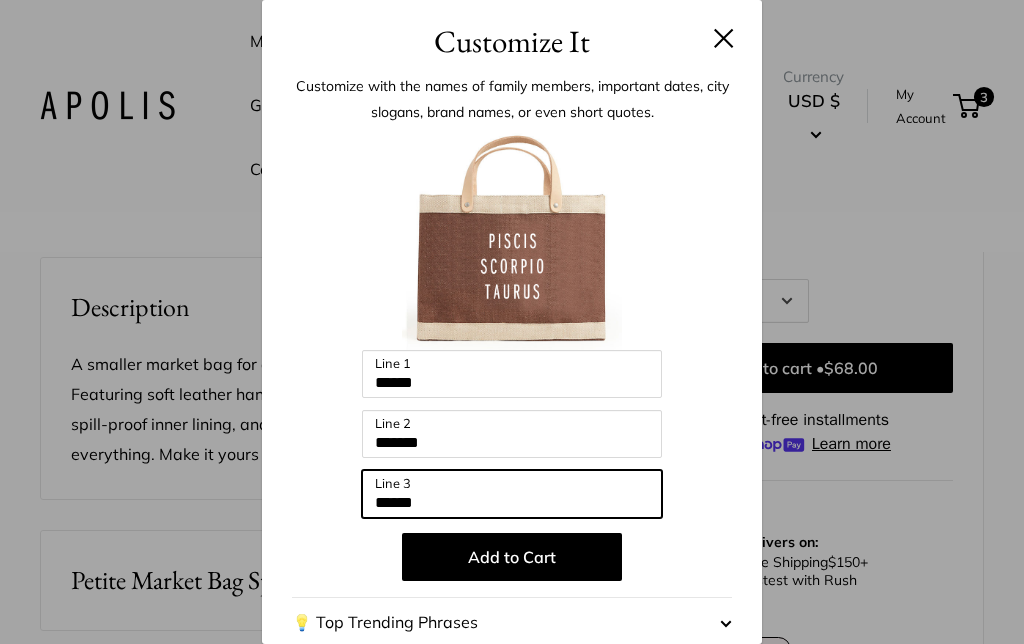 type on "******" 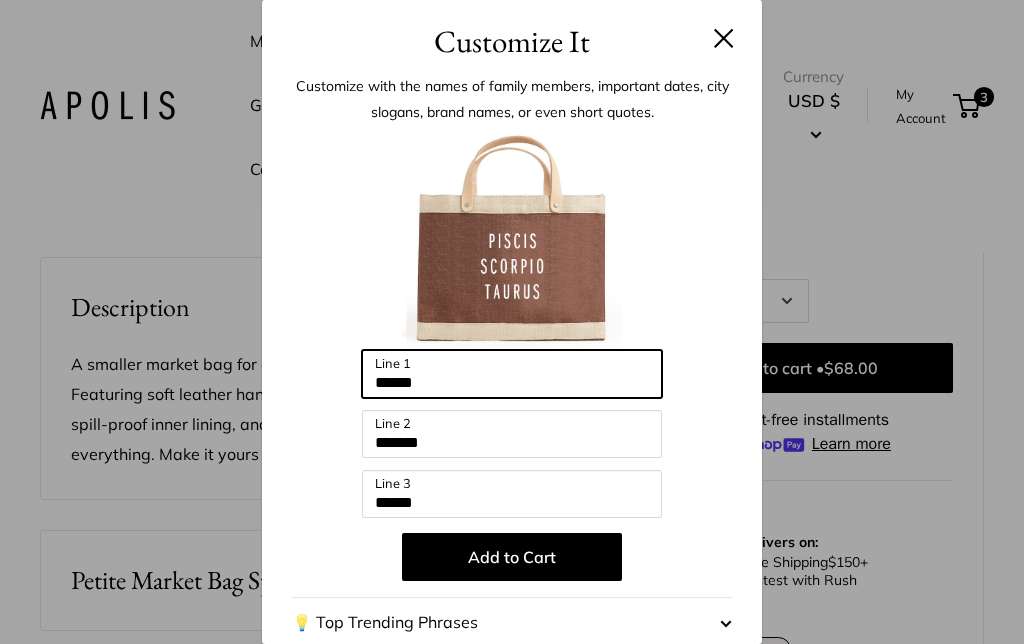 click on "******" at bounding box center (512, 374) 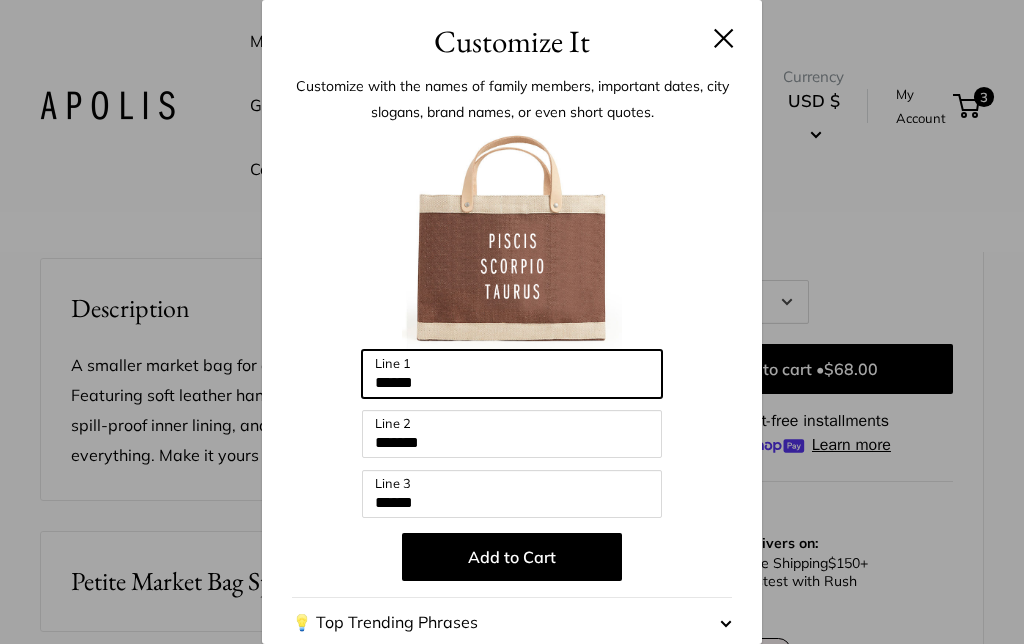 click on "******" at bounding box center [512, 374] 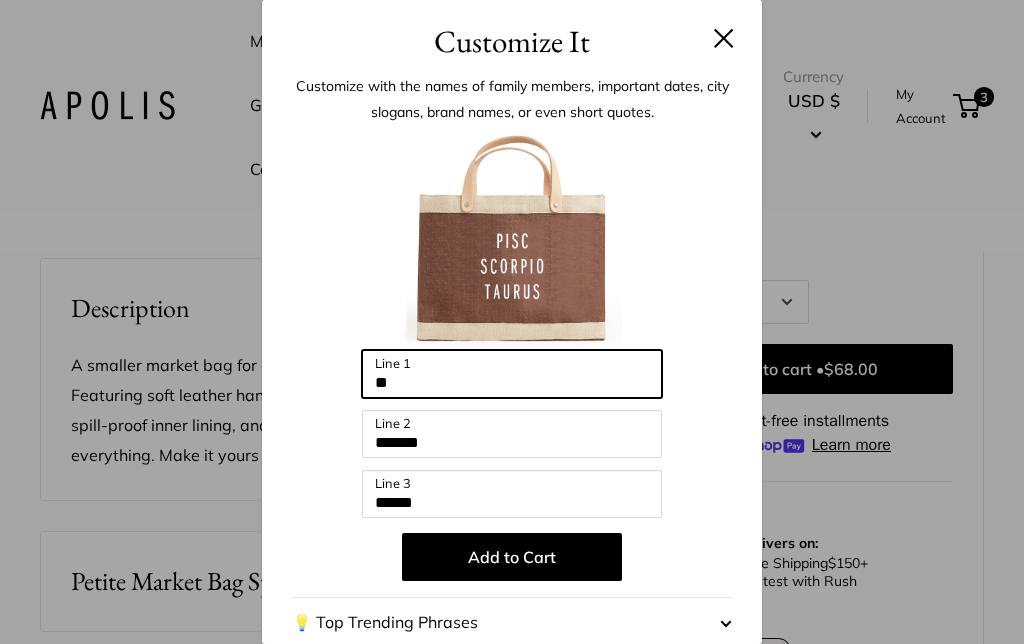 type on "*" 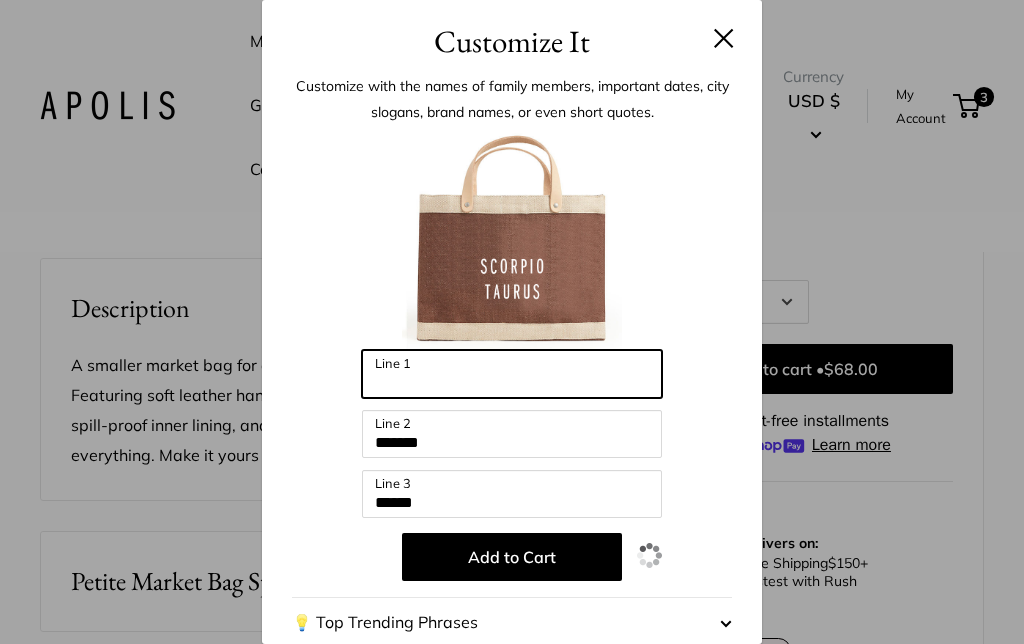type 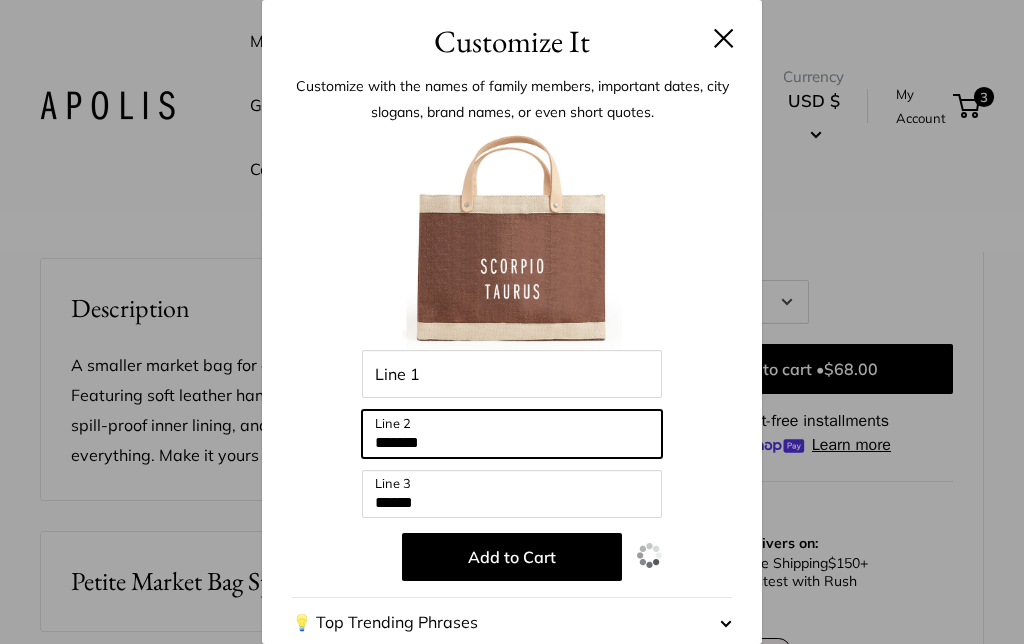click on "*******" at bounding box center [512, 434] 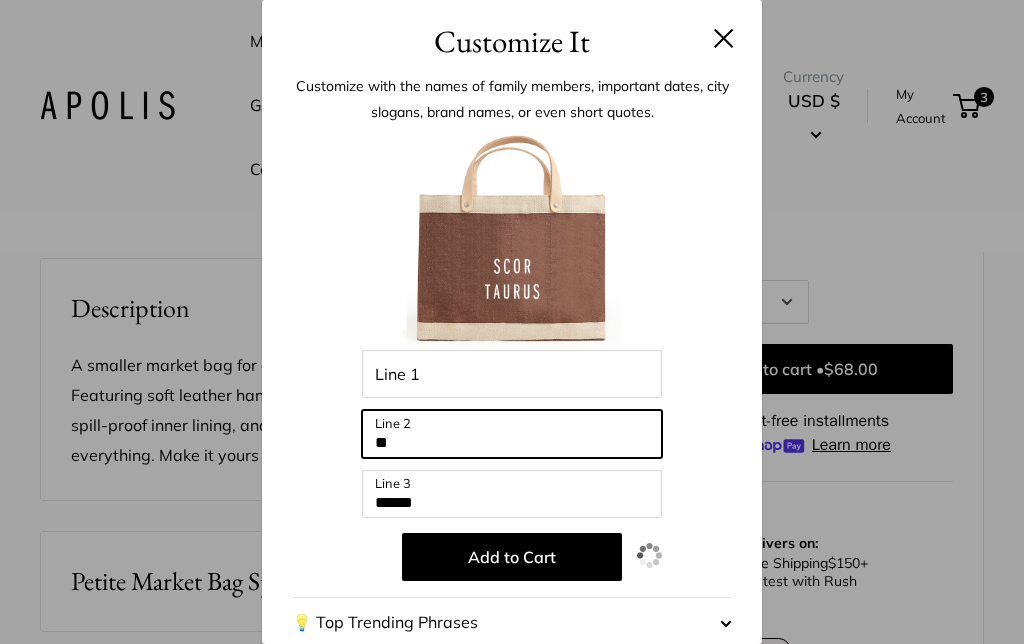 type on "*" 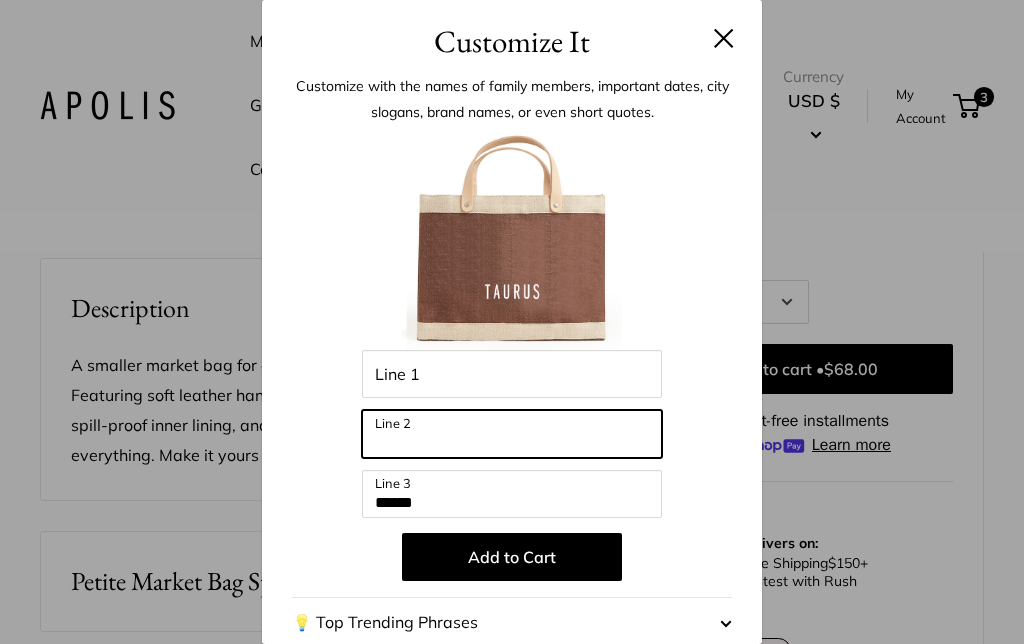 type 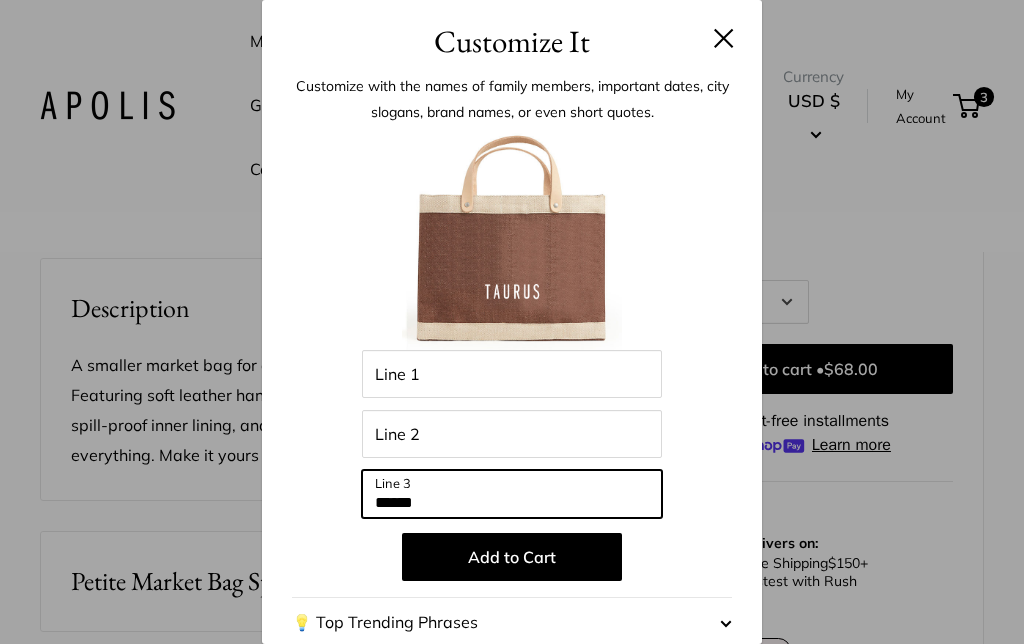 click on "******" at bounding box center (512, 494) 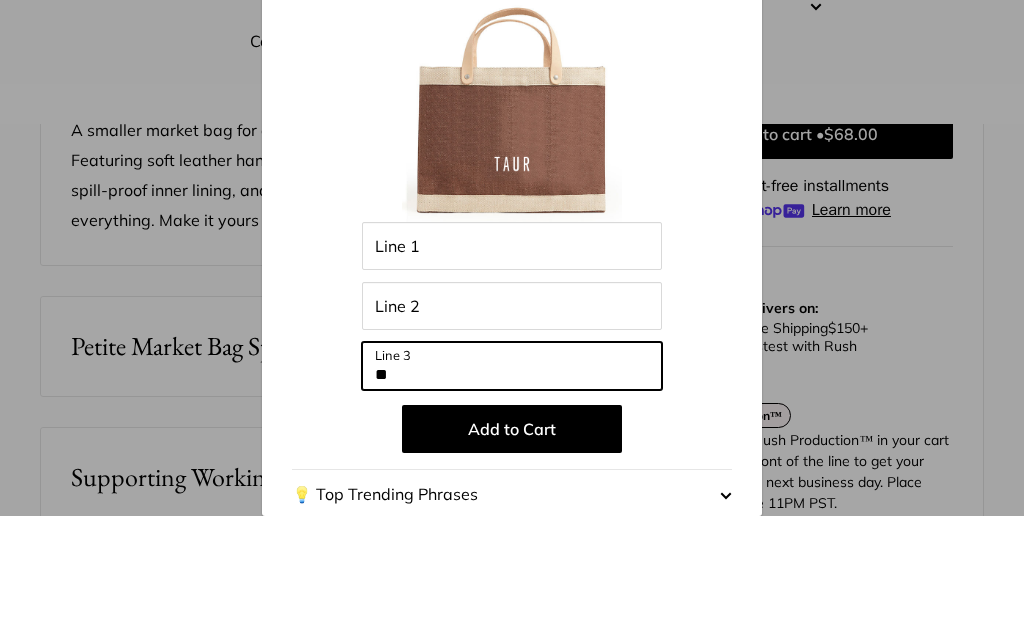type on "*" 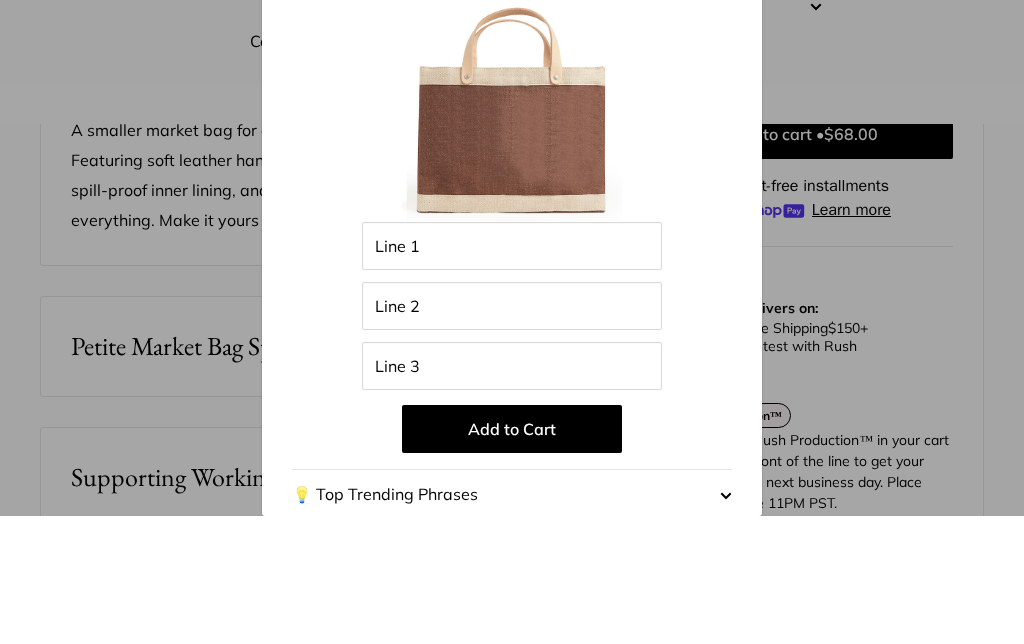 scroll, scrollTop: 835, scrollLeft: 0, axis: vertical 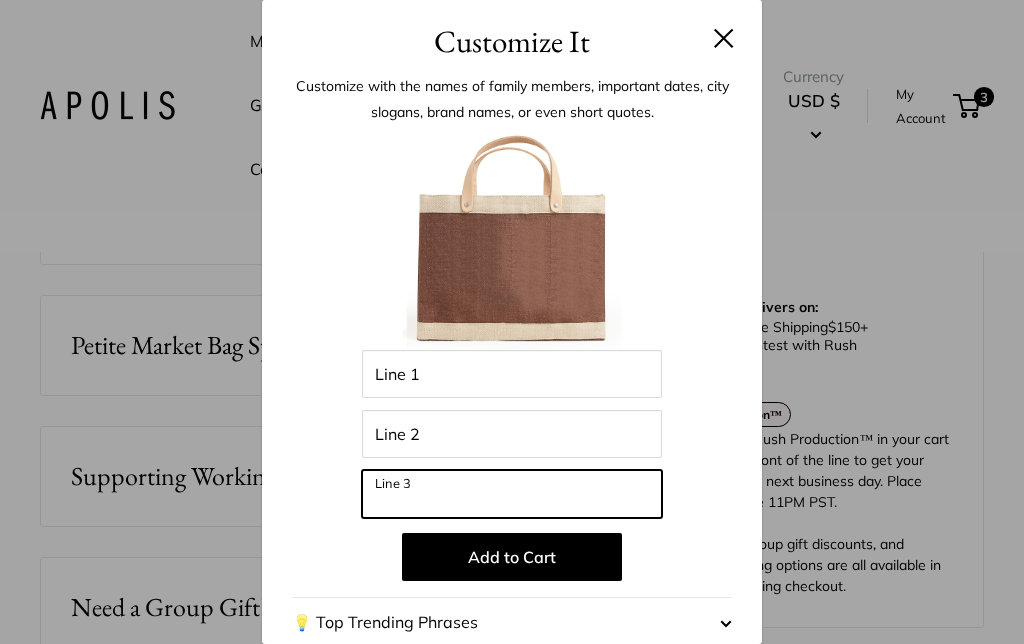 type 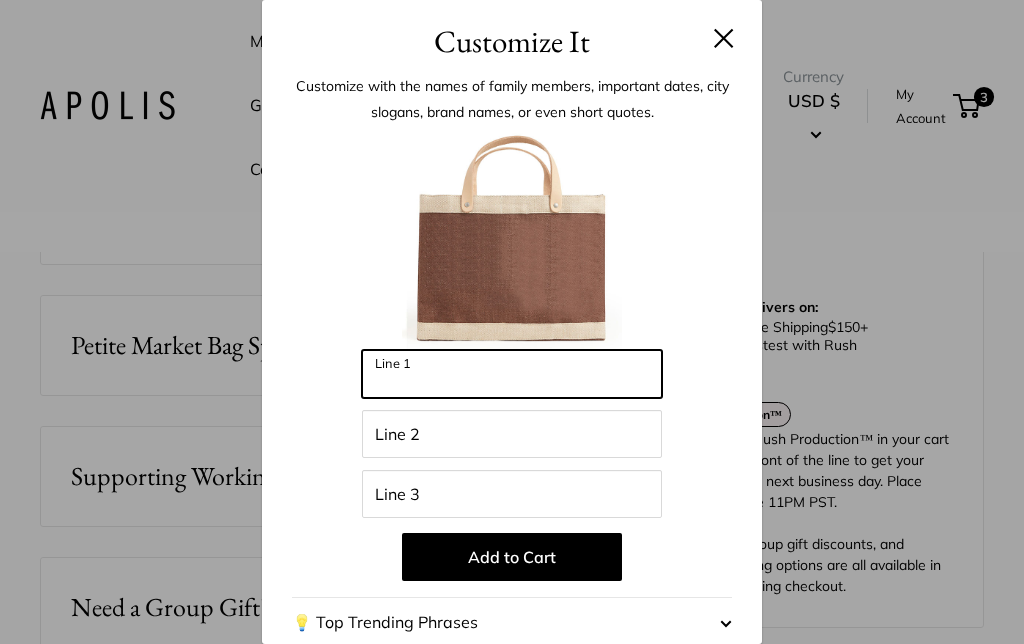 click on "Line 1" at bounding box center (512, 374) 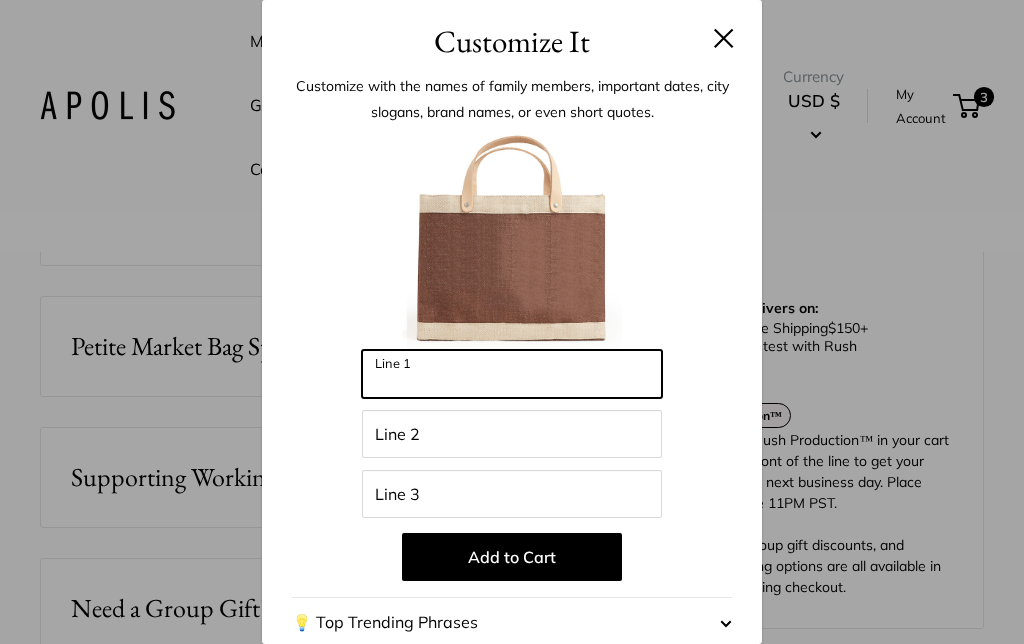 click on "Line 1" at bounding box center (512, 374) 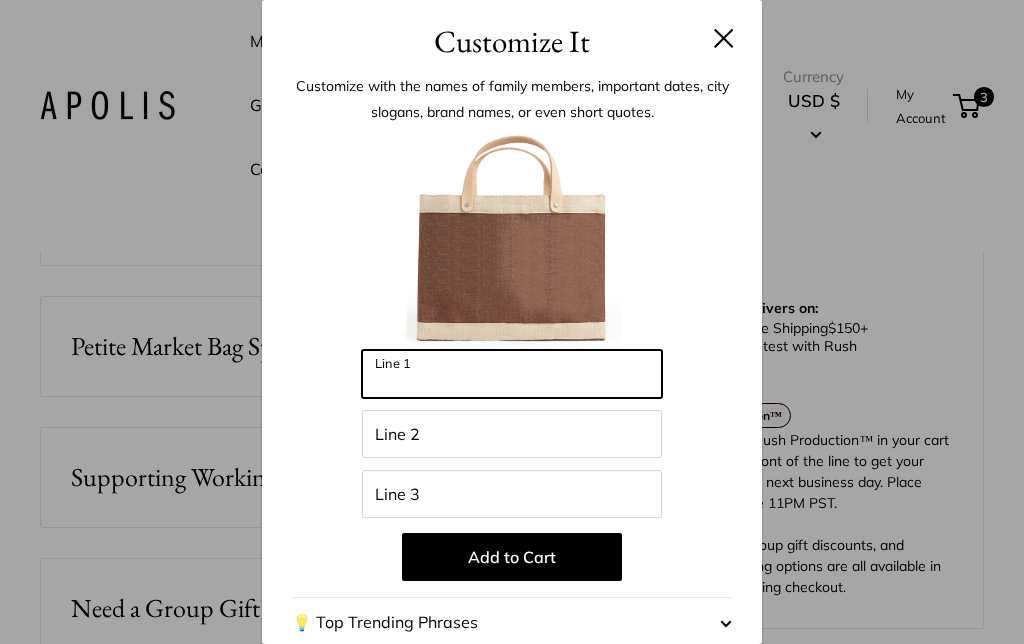 paste on "**********" 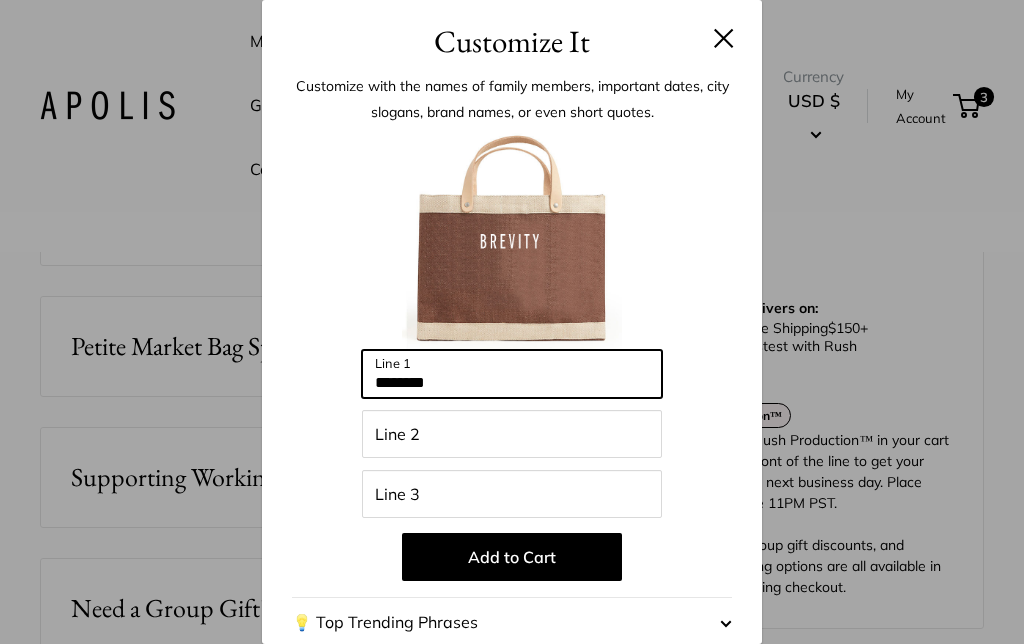 type on "*******" 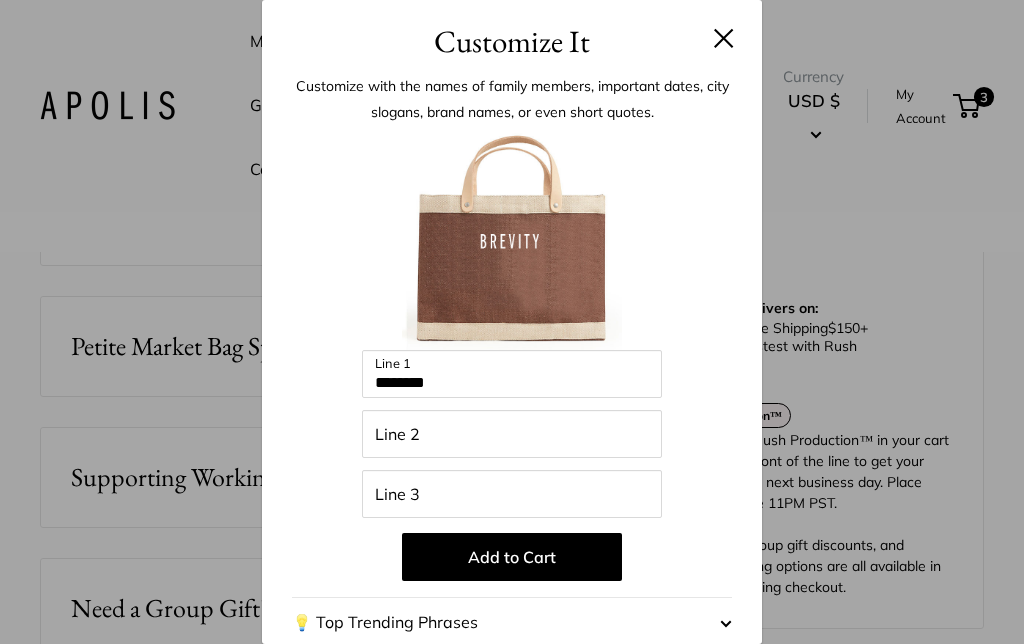 click on "Line 2" at bounding box center [512, 434] 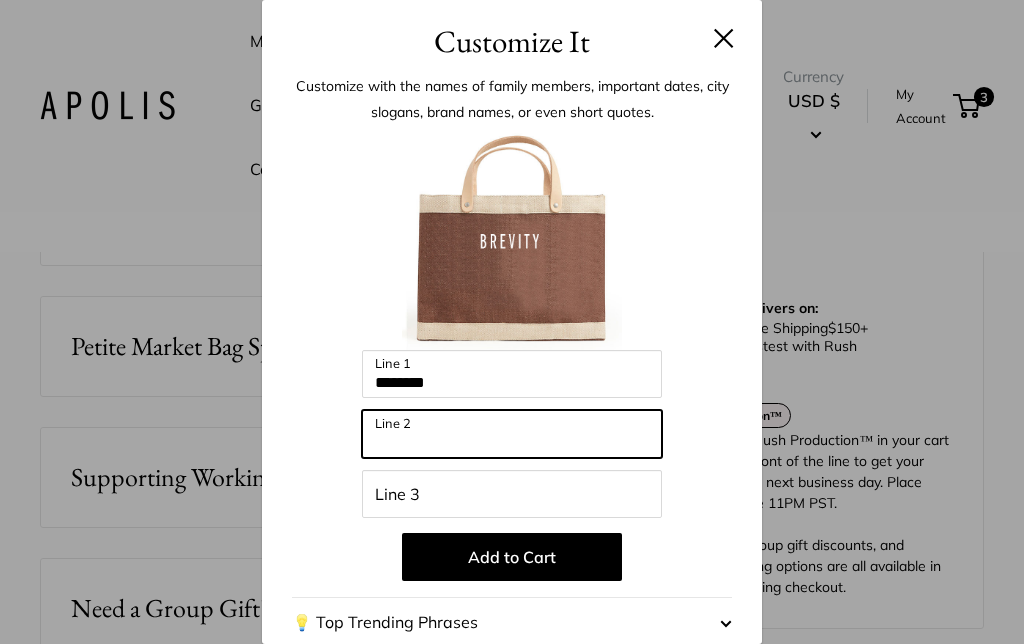 click on "Line 2" at bounding box center (512, 434) 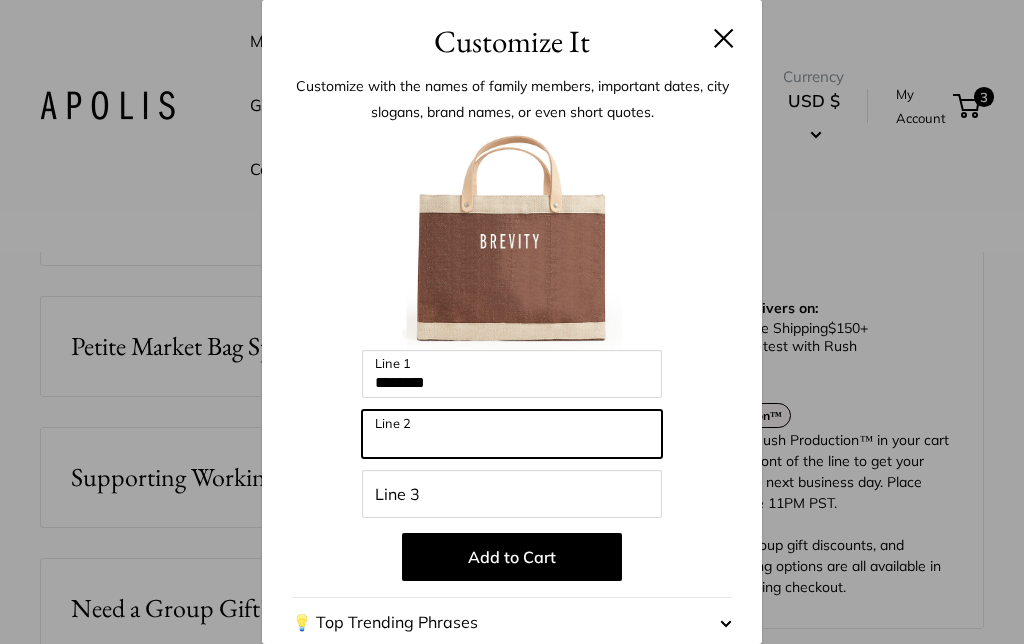 paste on "**********" 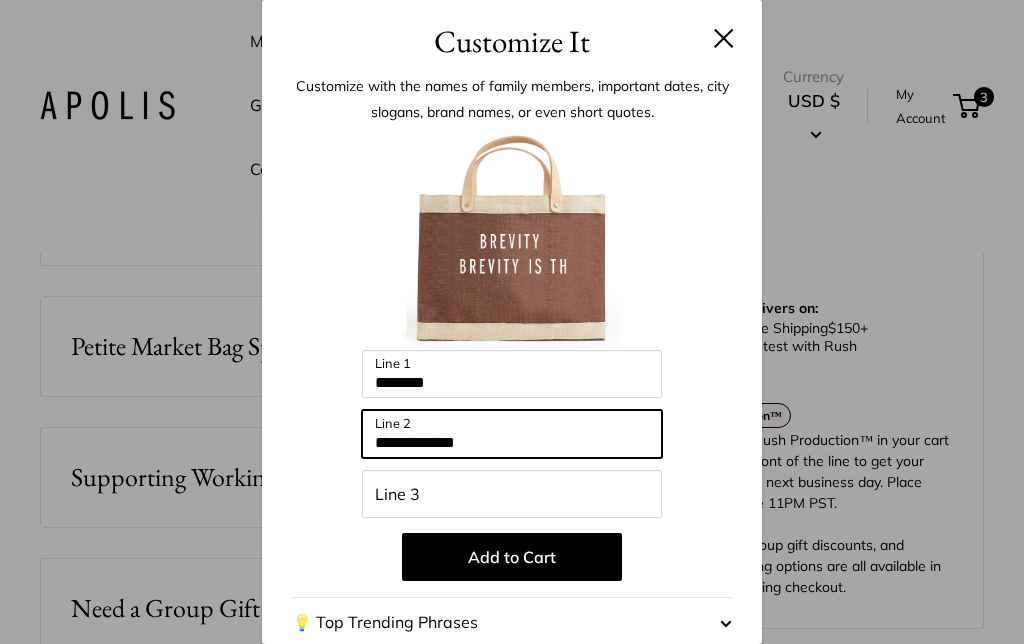 click on "**********" at bounding box center [512, 434] 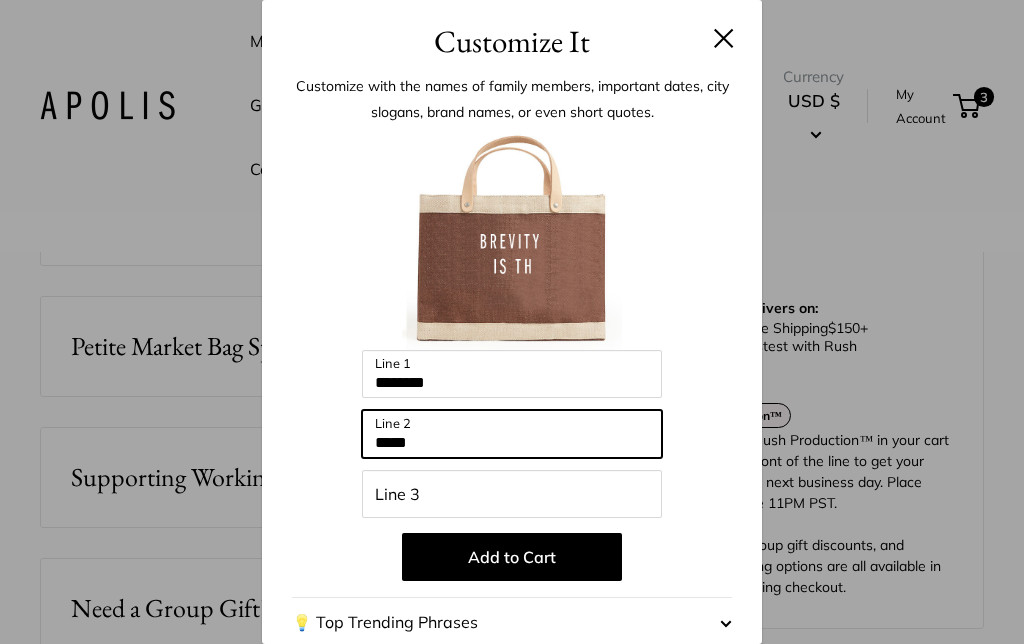click on "*****" at bounding box center (512, 434) 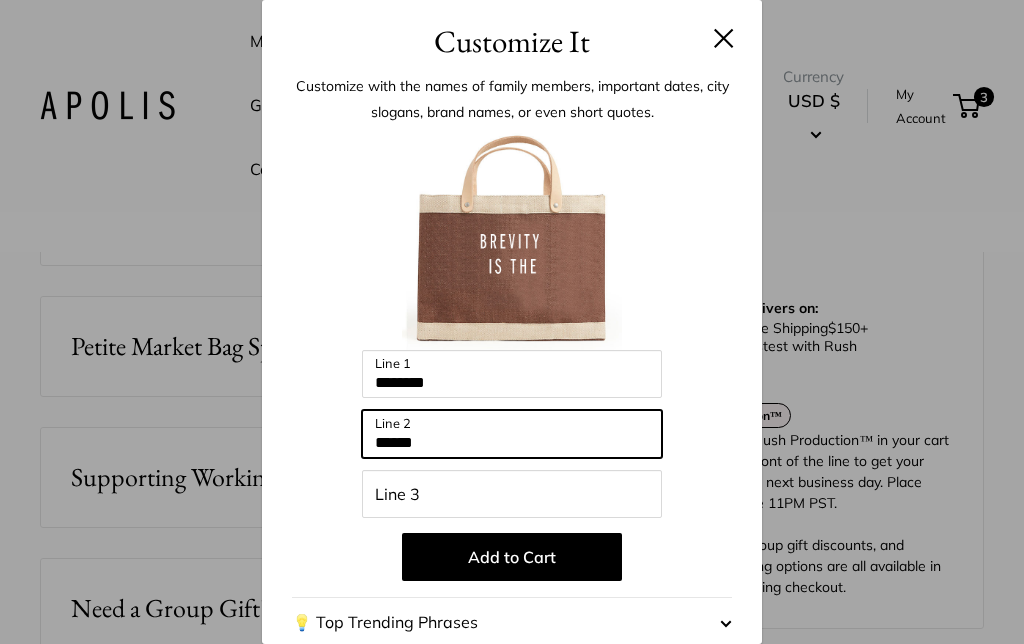 type on "******" 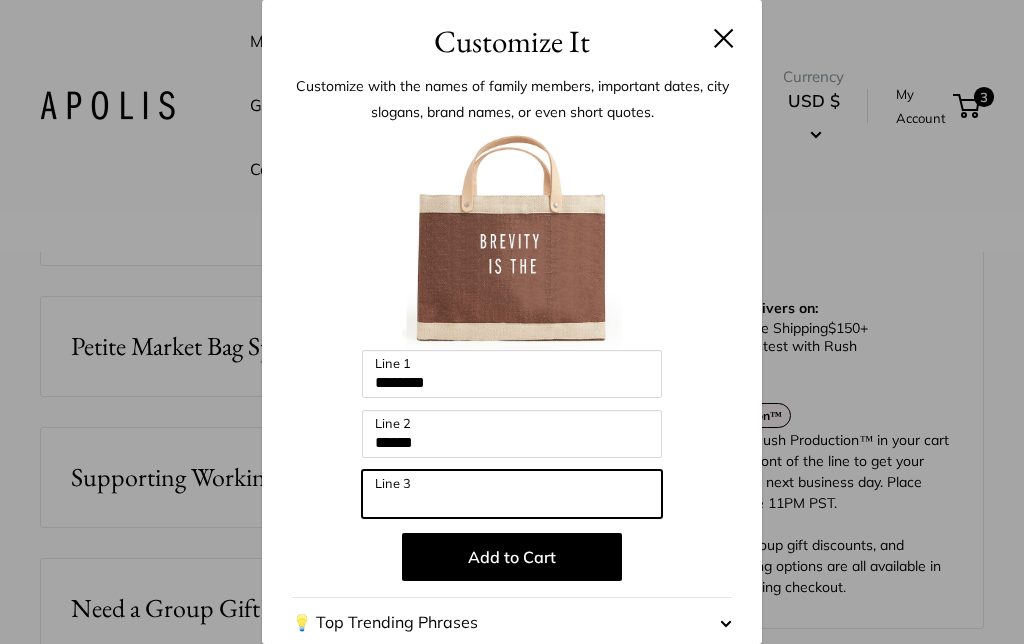 click on "Line 3" at bounding box center [512, 494] 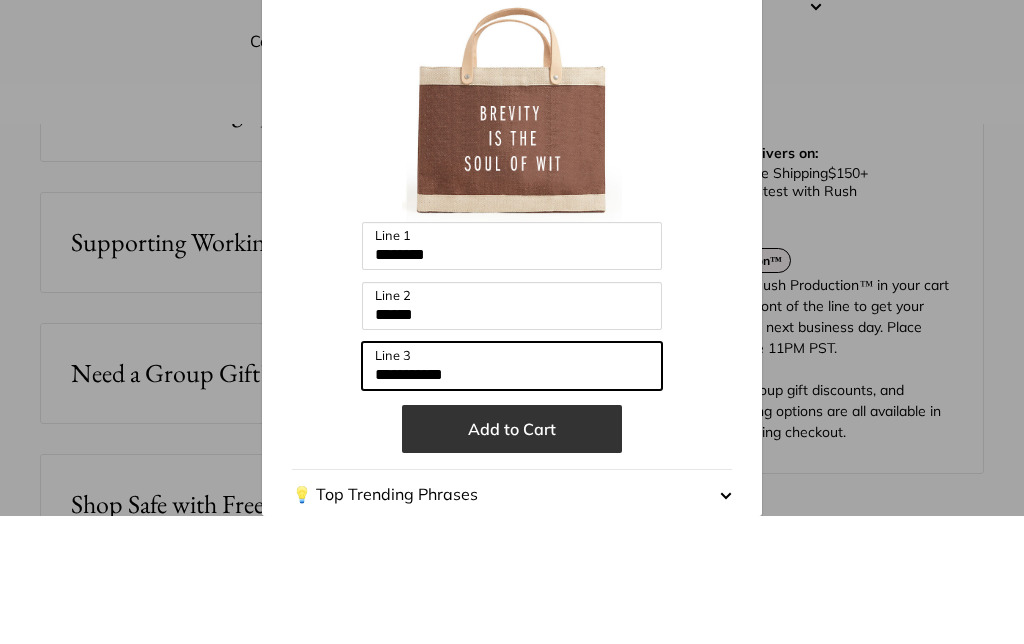 type on "**********" 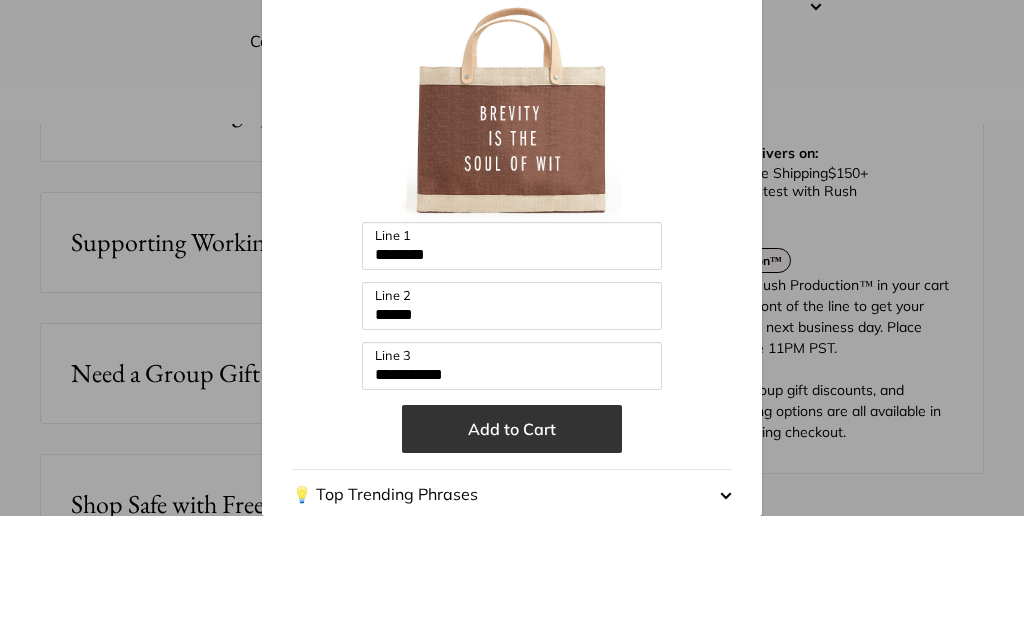 click on "Add to Cart" at bounding box center [512, 557] 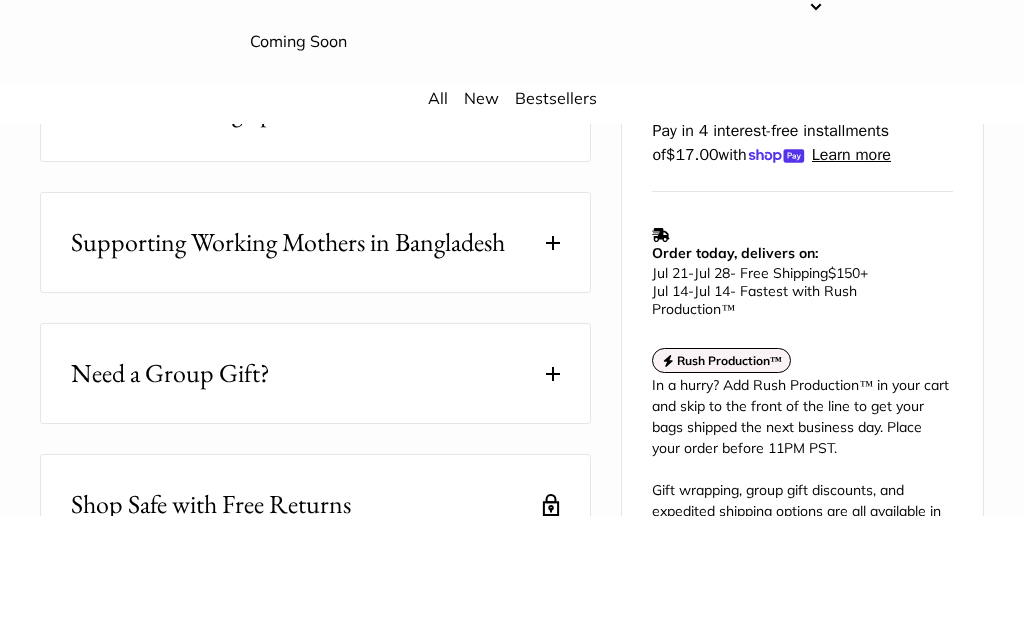 scroll, scrollTop: 1070, scrollLeft: 0, axis: vertical 